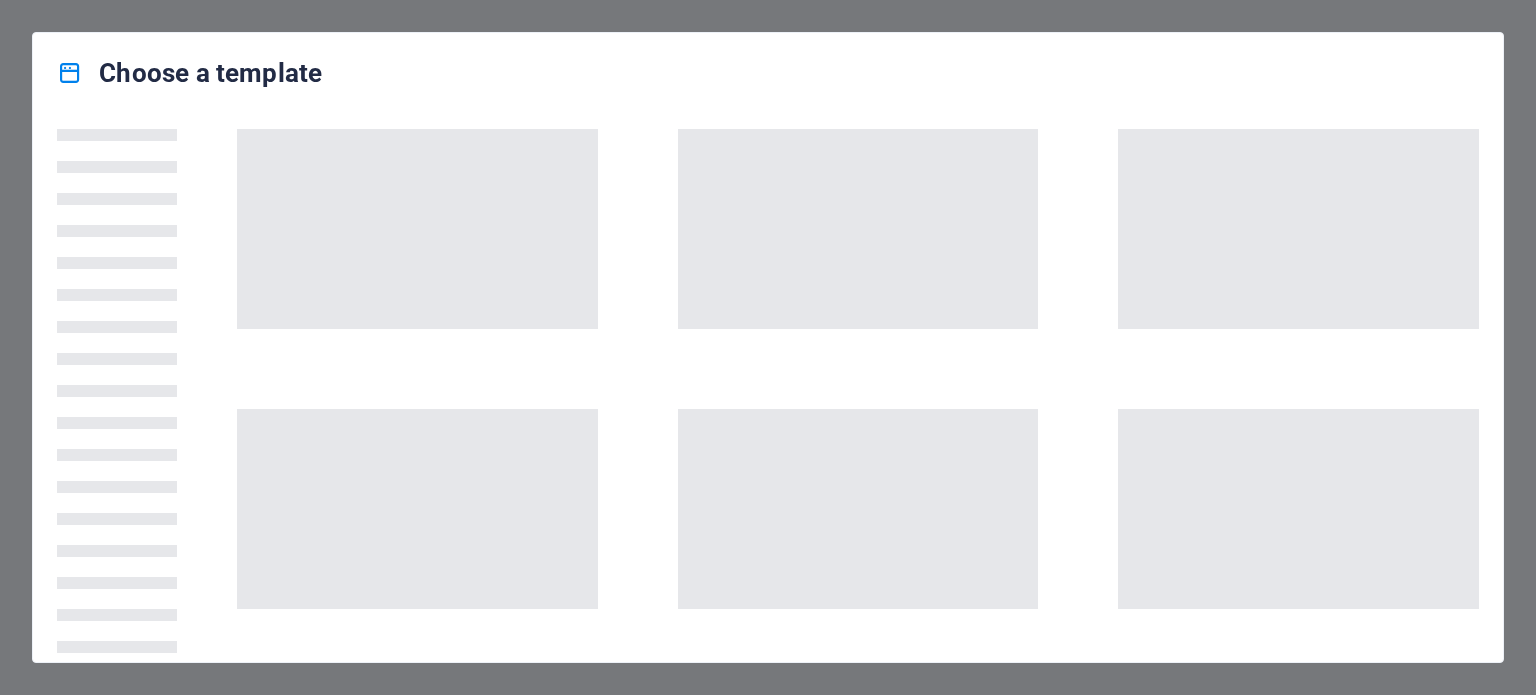 scroll, scrollTop: 0, scrollLeft: 0, axis: both 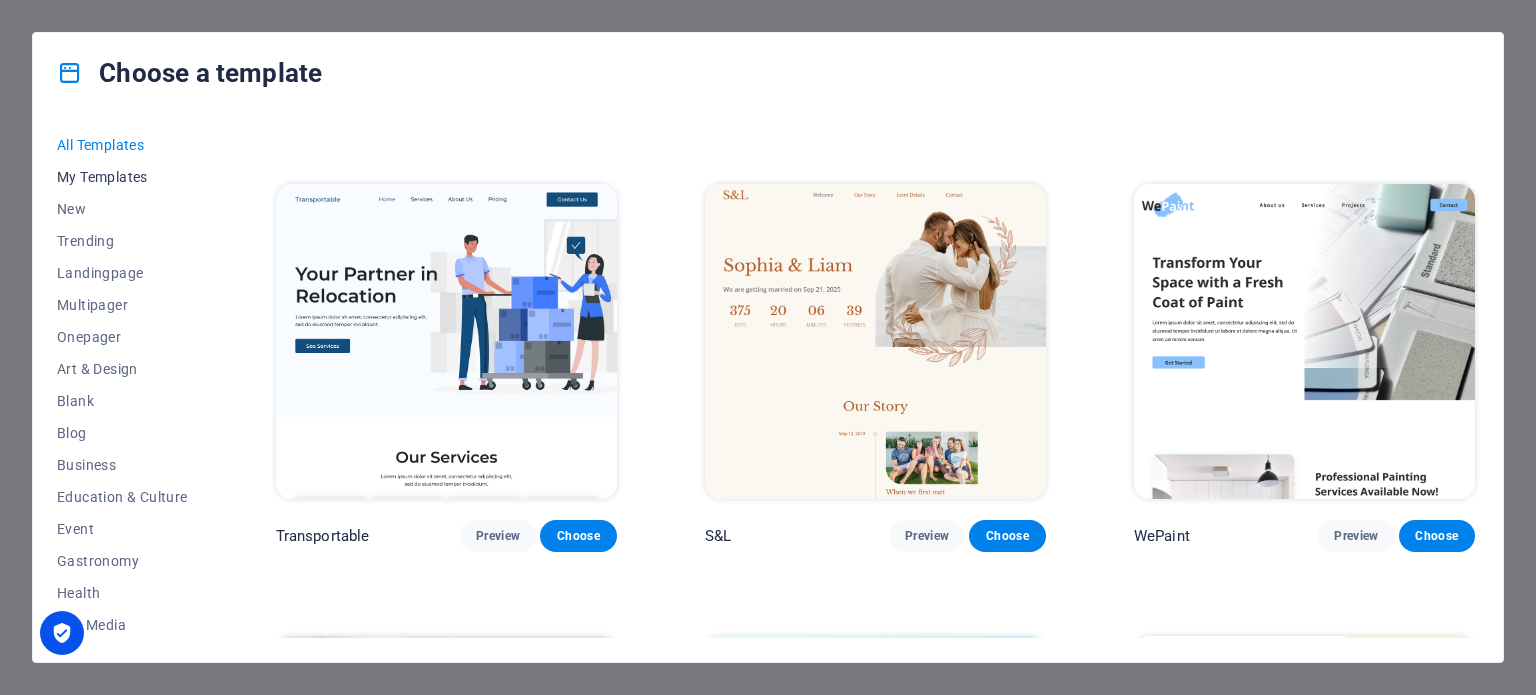 click on "My Templates" at bounding box center (122, 177) 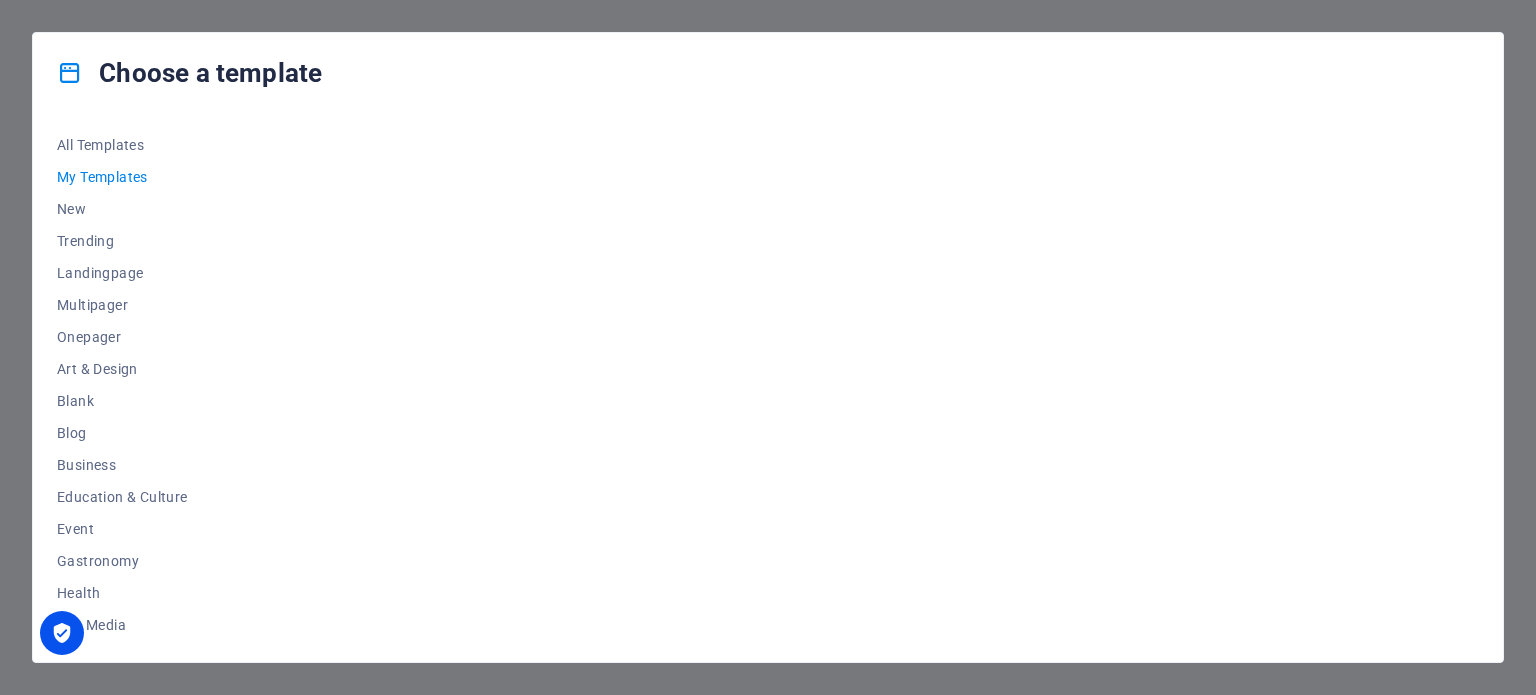 scroll, scrollTop: 0, scrollLeft: 0, axis: both 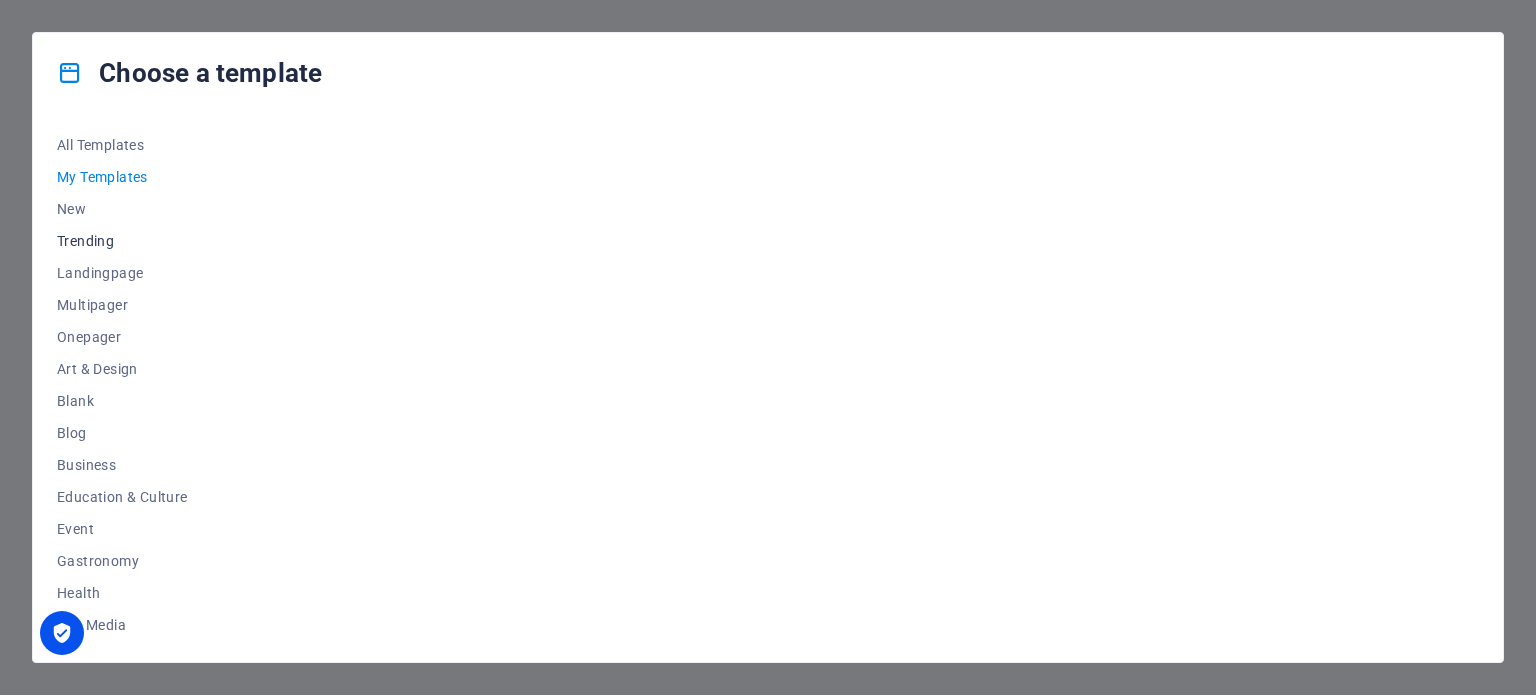 click on "Trending" at bounding box center [122, 241] 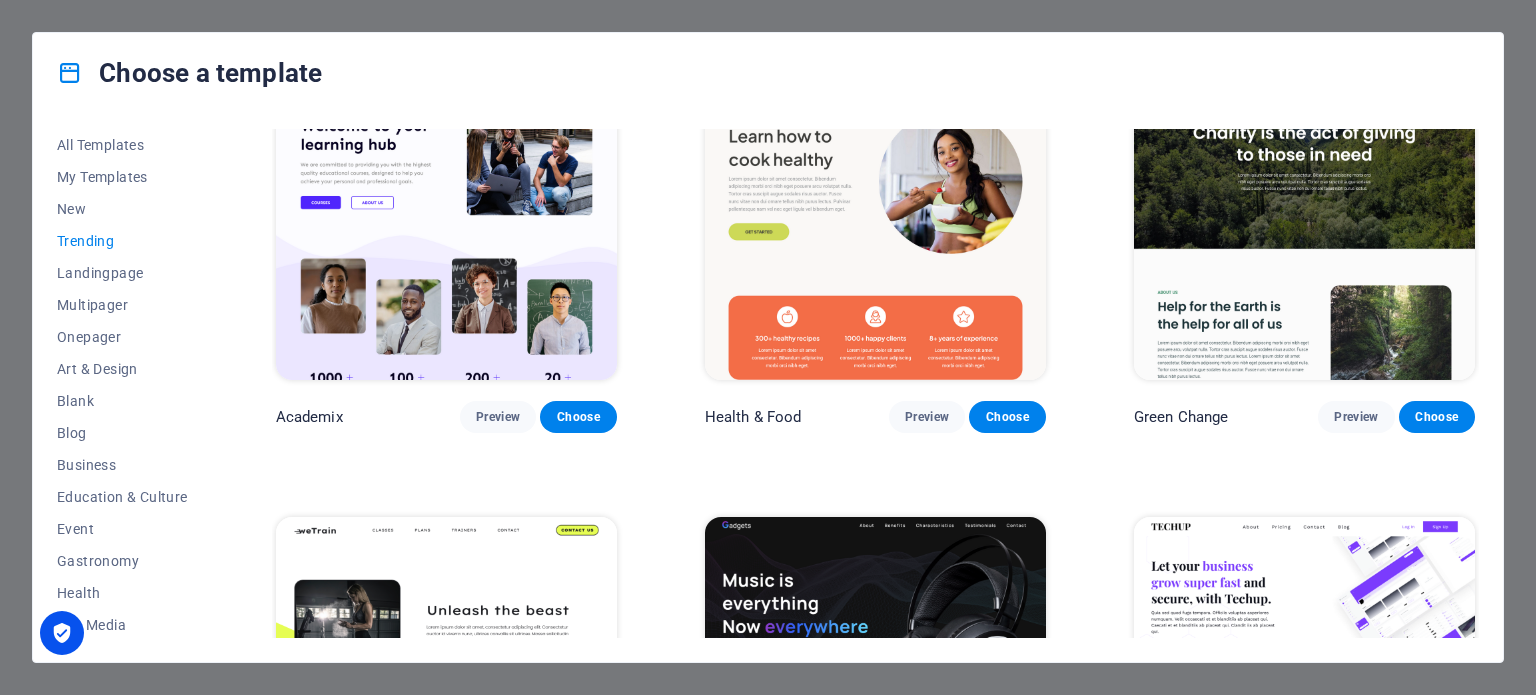 scroll, scrollTop: 1100, scrollLeft: 0, axis: vertical 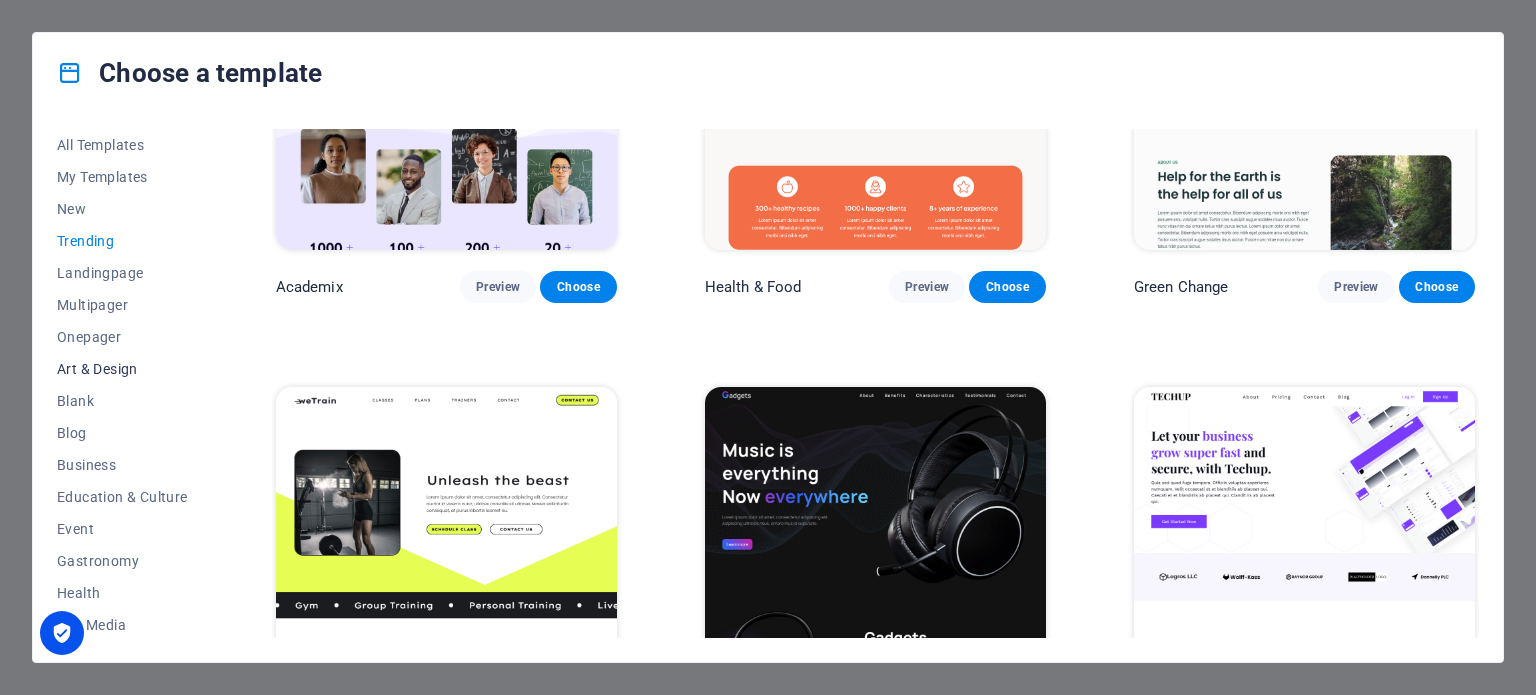click on "Art & Design" at bounding box center [122, 369] 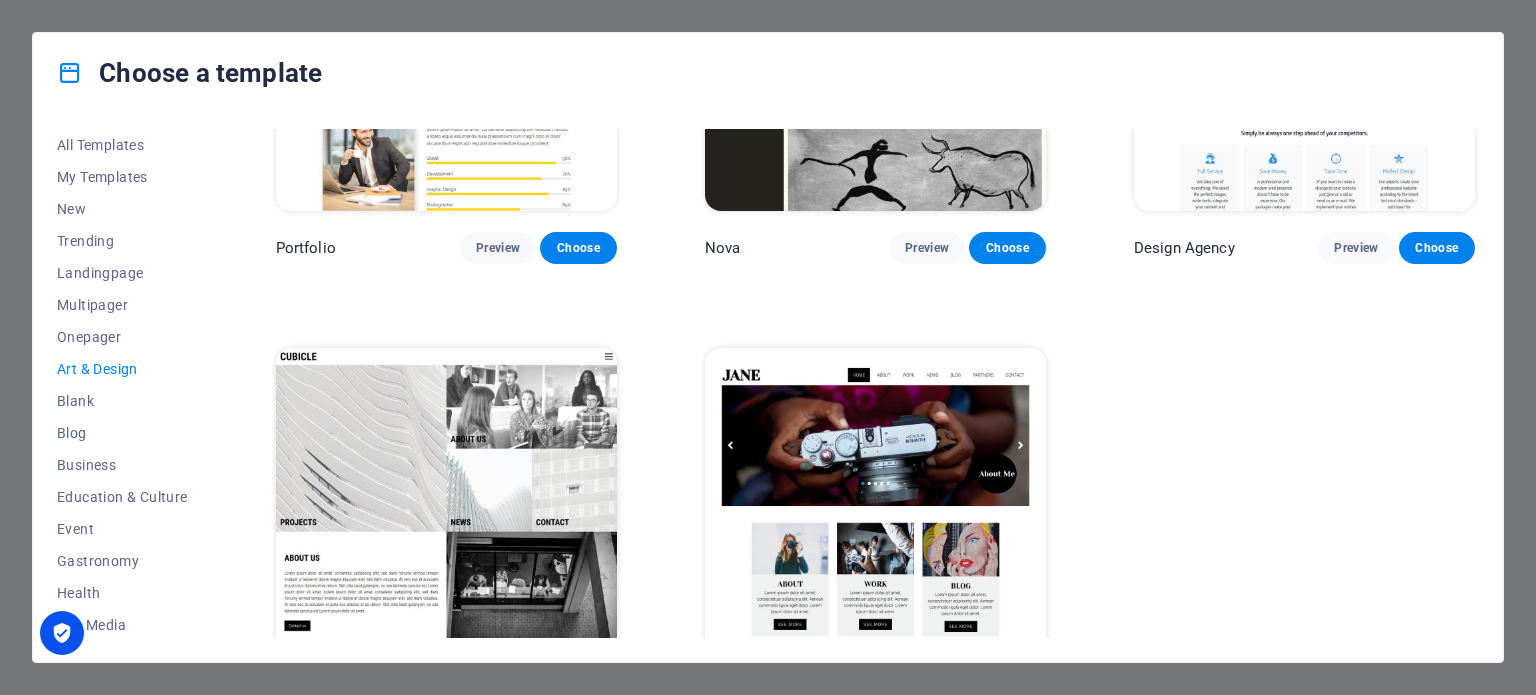 scroll, scrollTop: 1557, scrollLeft: 0, axis: vertical 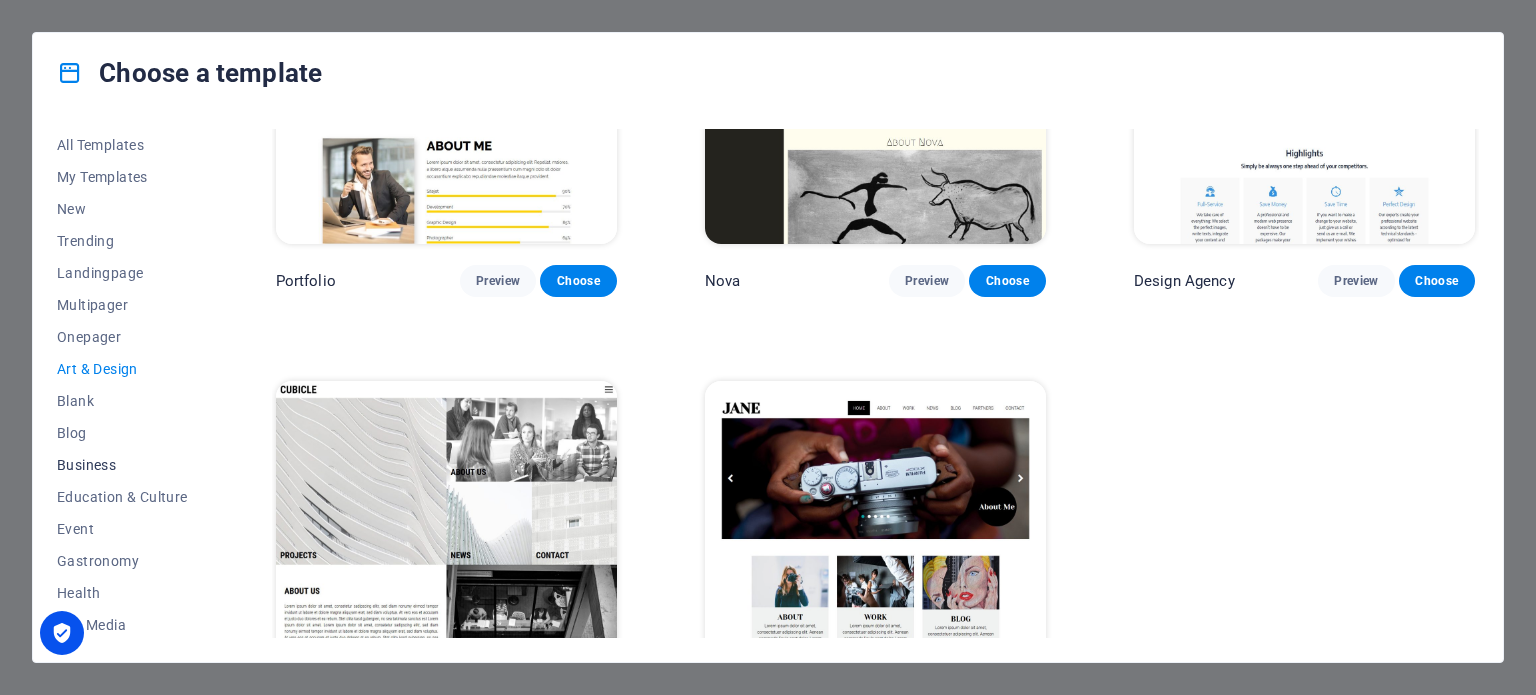 click on "Business" at bounding box center [122, 465] 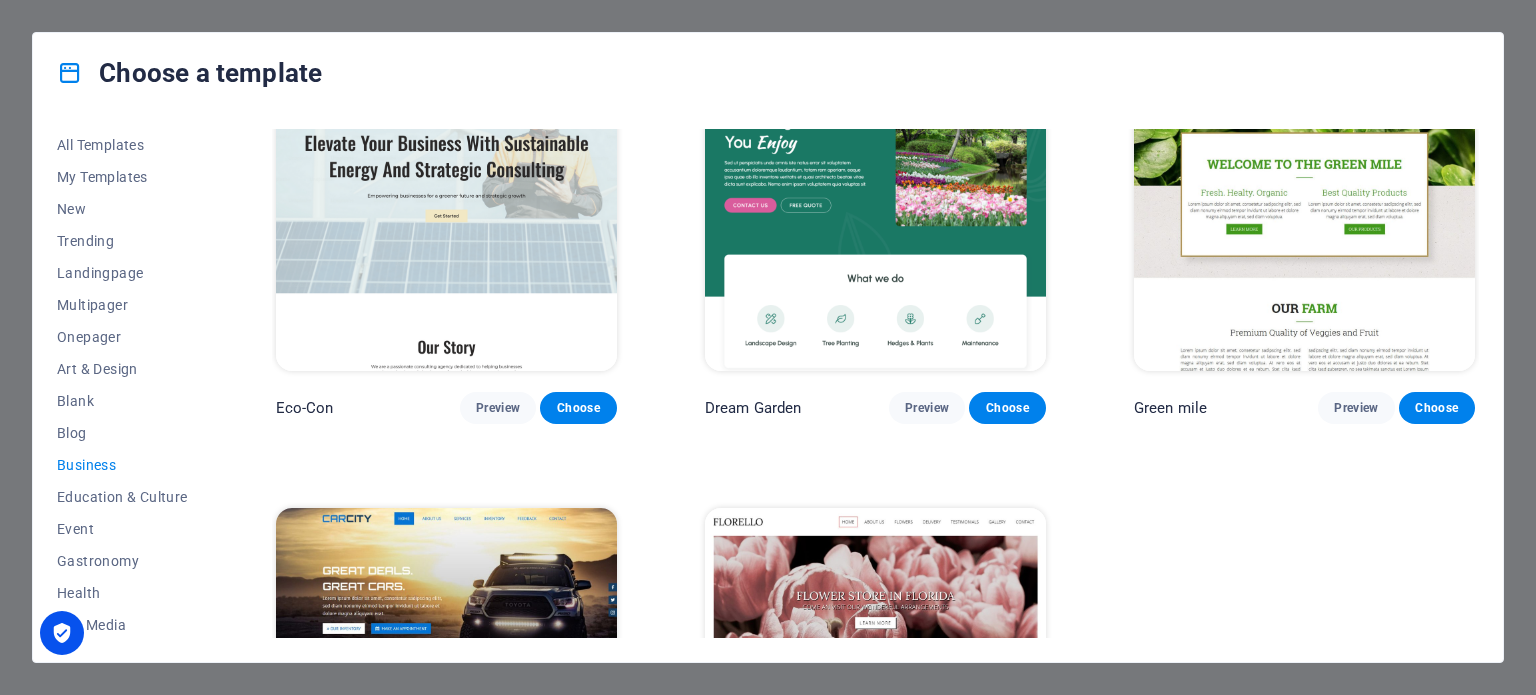 scroll, scrollTop: 0, scrollLeft: 0, axis: both 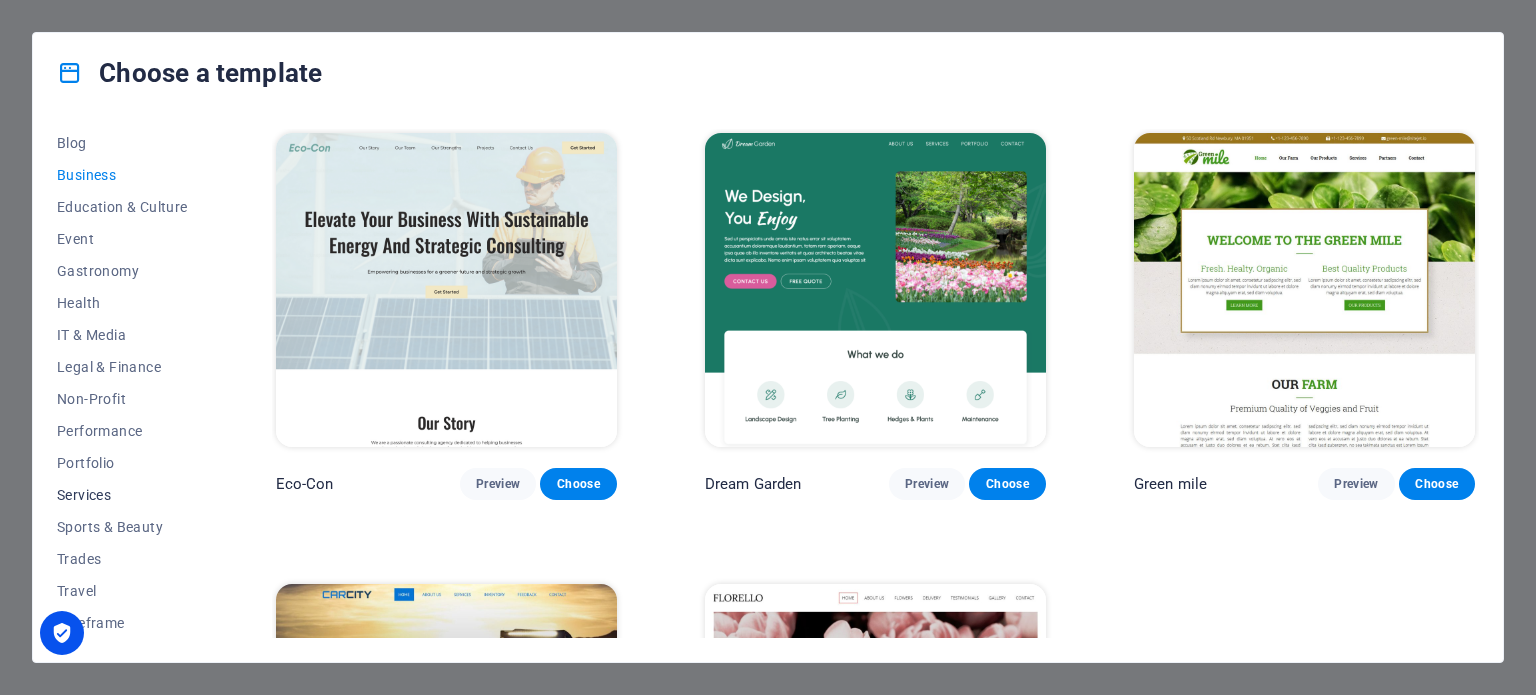 click on "Services" at bounding box center [122, 495] 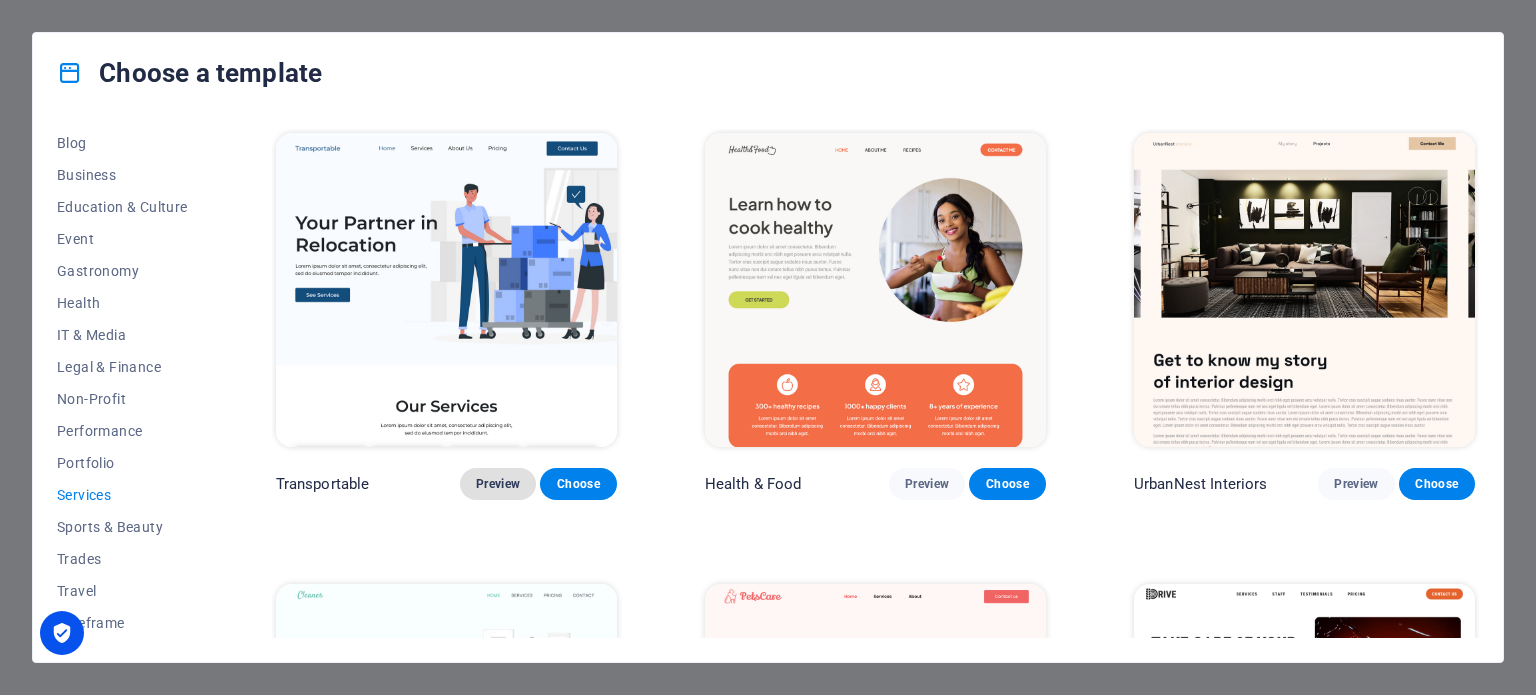 click on "Preview" at bounding box center (498, 484) 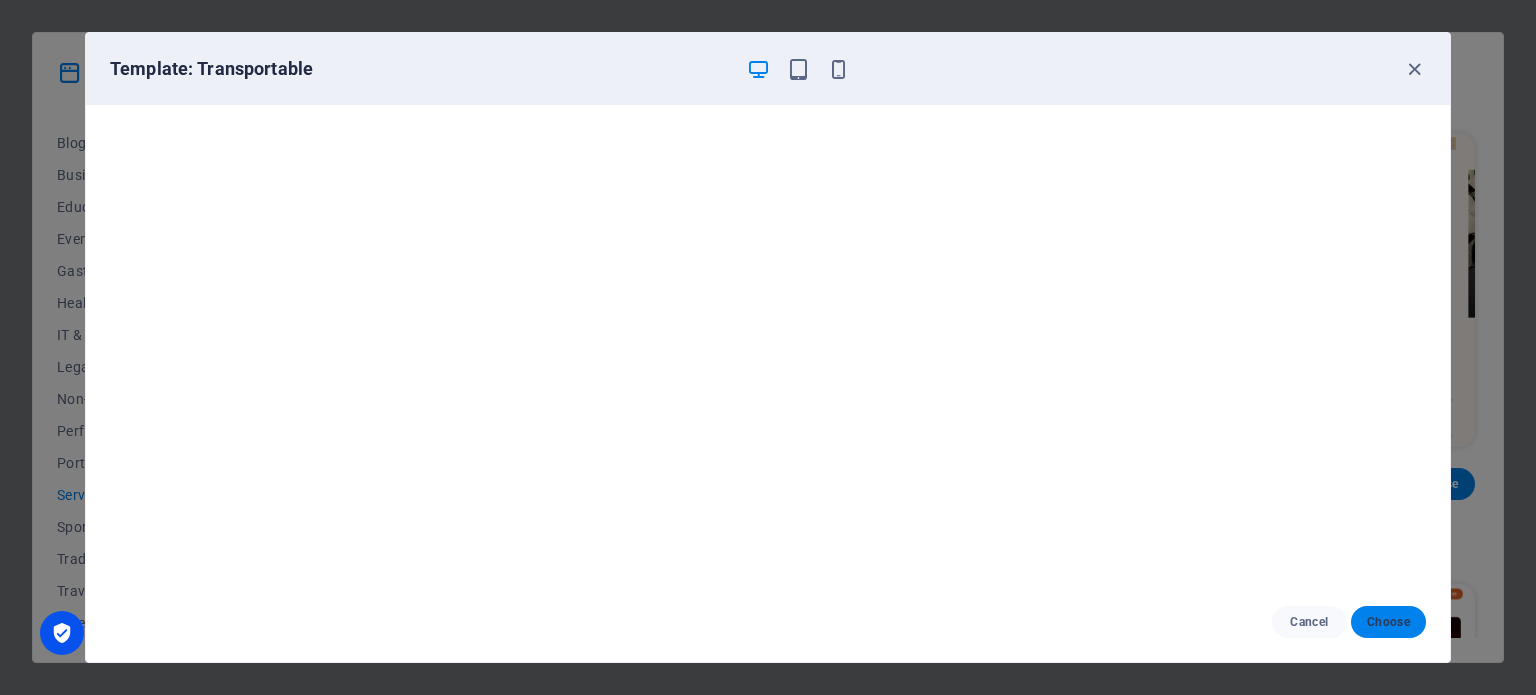 click on "Choose" at bounding box center (1388, 622) 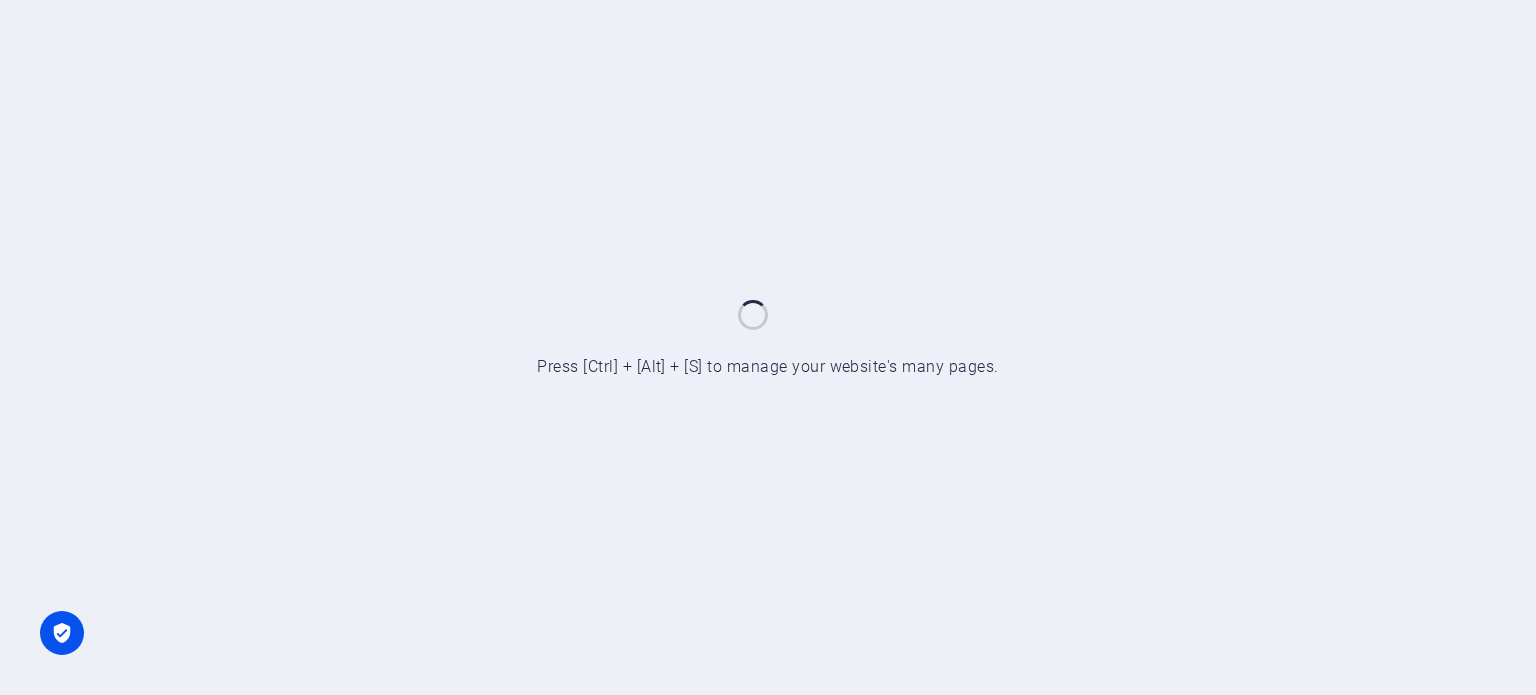 scroll, scrollTop: 0, scrollLeft: 0, axis: both 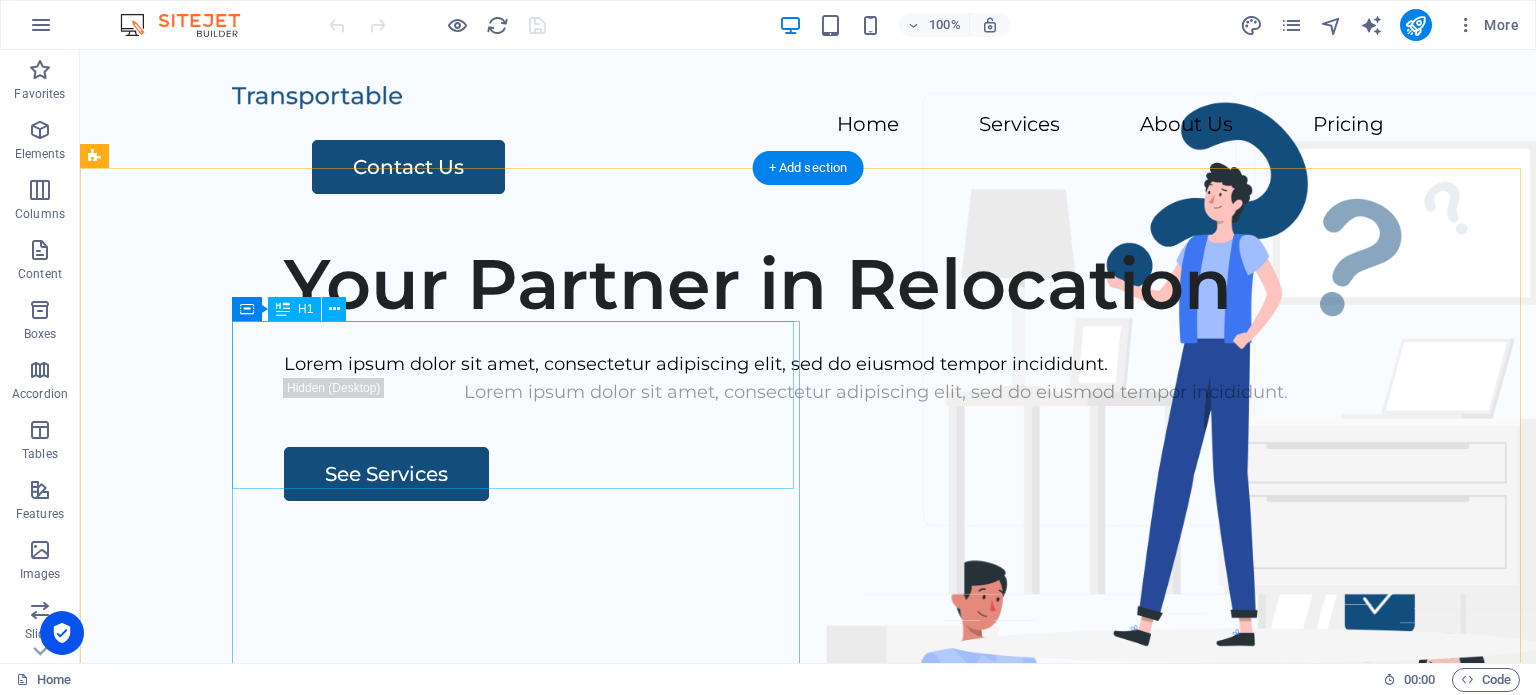 click on "Your Partner in Relocation" at bounding box center [876, 284] 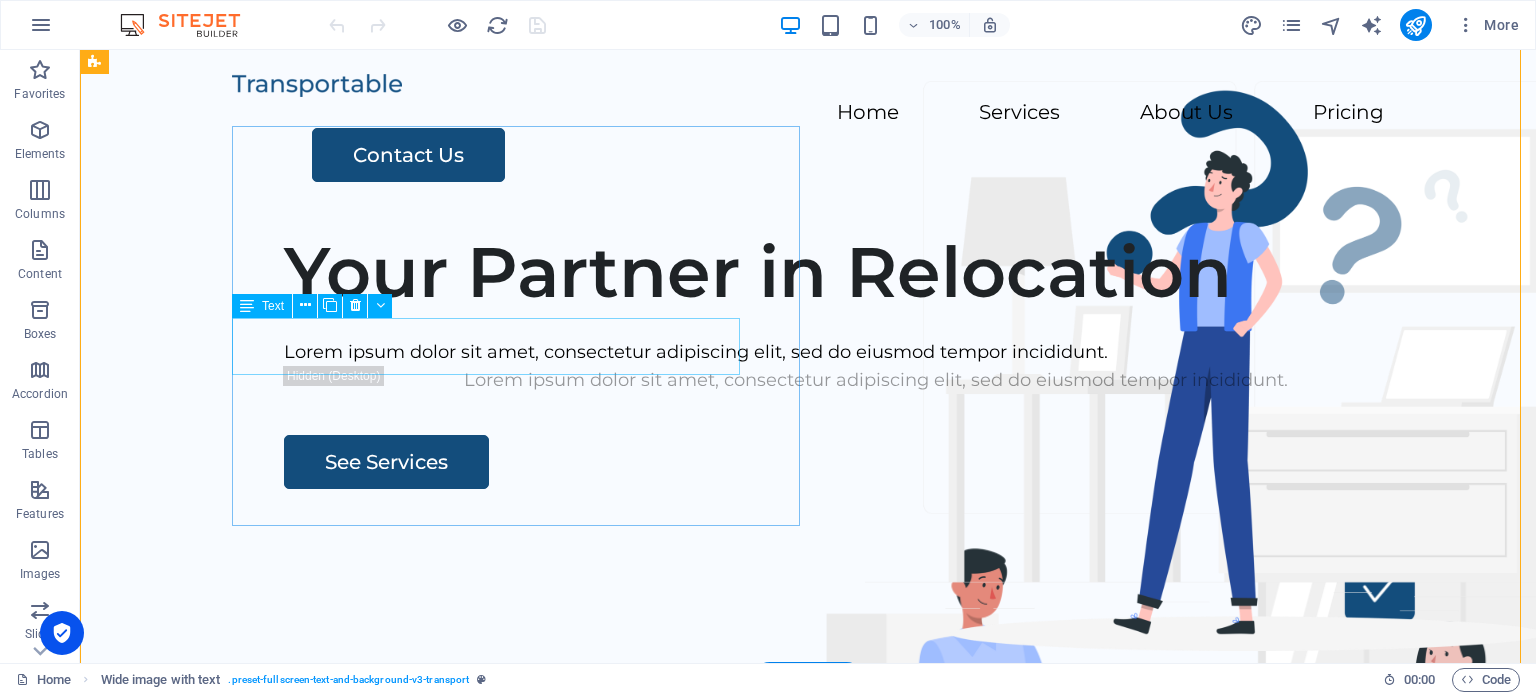scroll, scrollTop: 0, scrollLeft: 0, axis: both 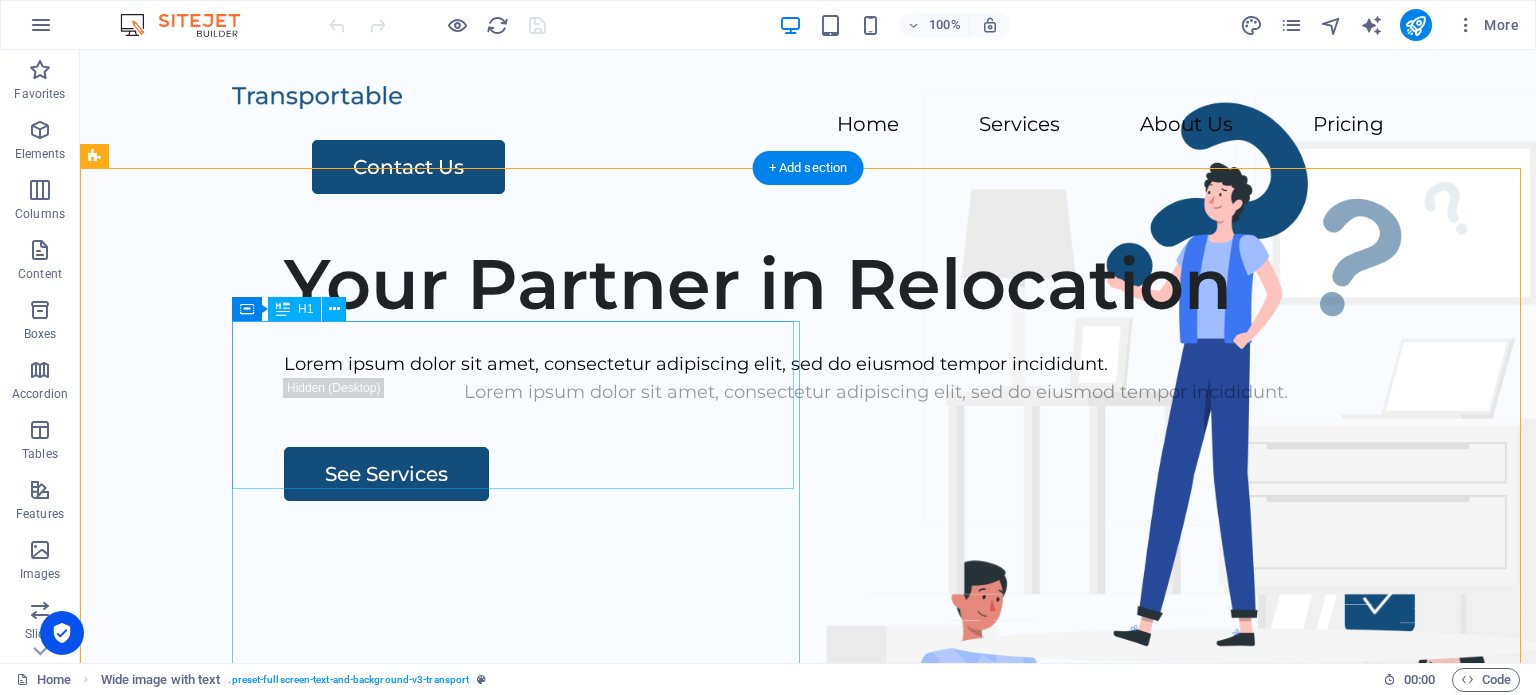 click on "Your Partner in Relocation" at bounding box center [876, 284] 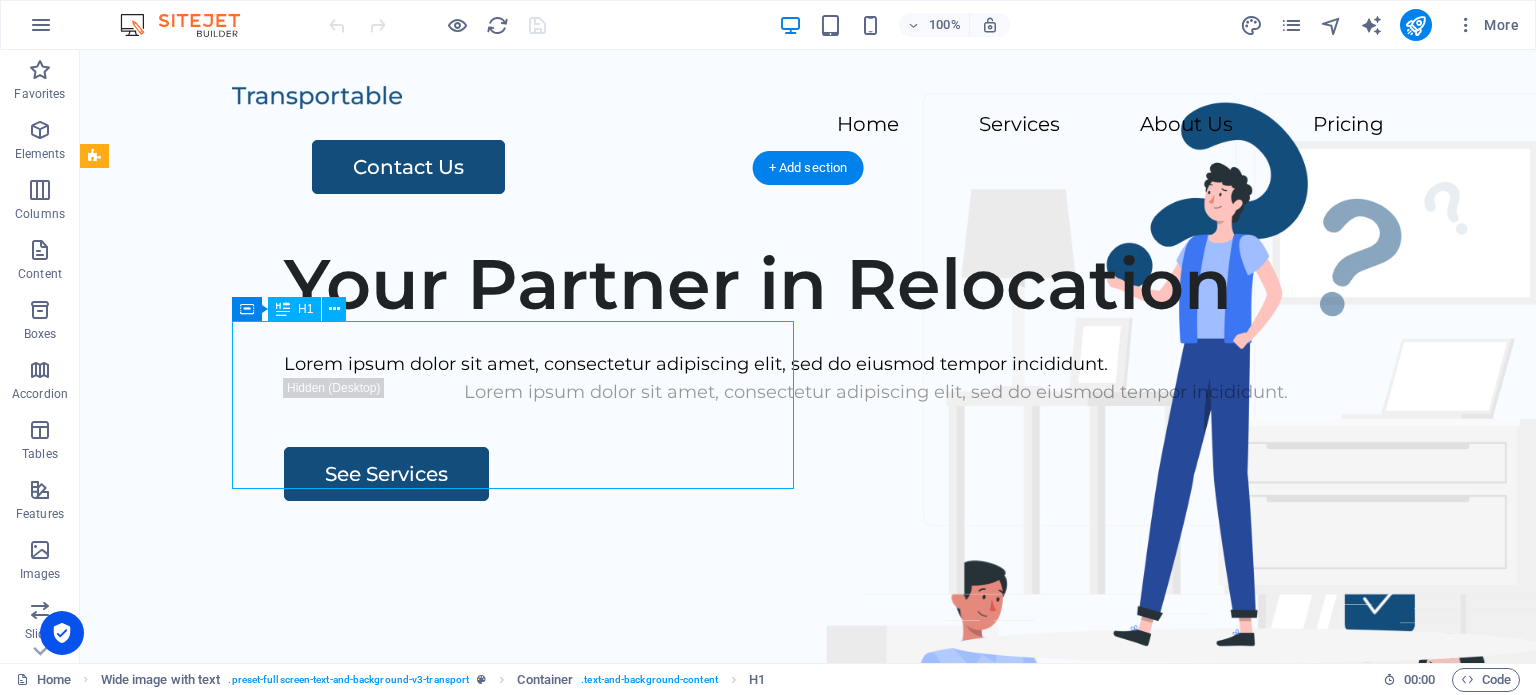 click on "Your Partner in Relocation" at bounding box center [876, 284] 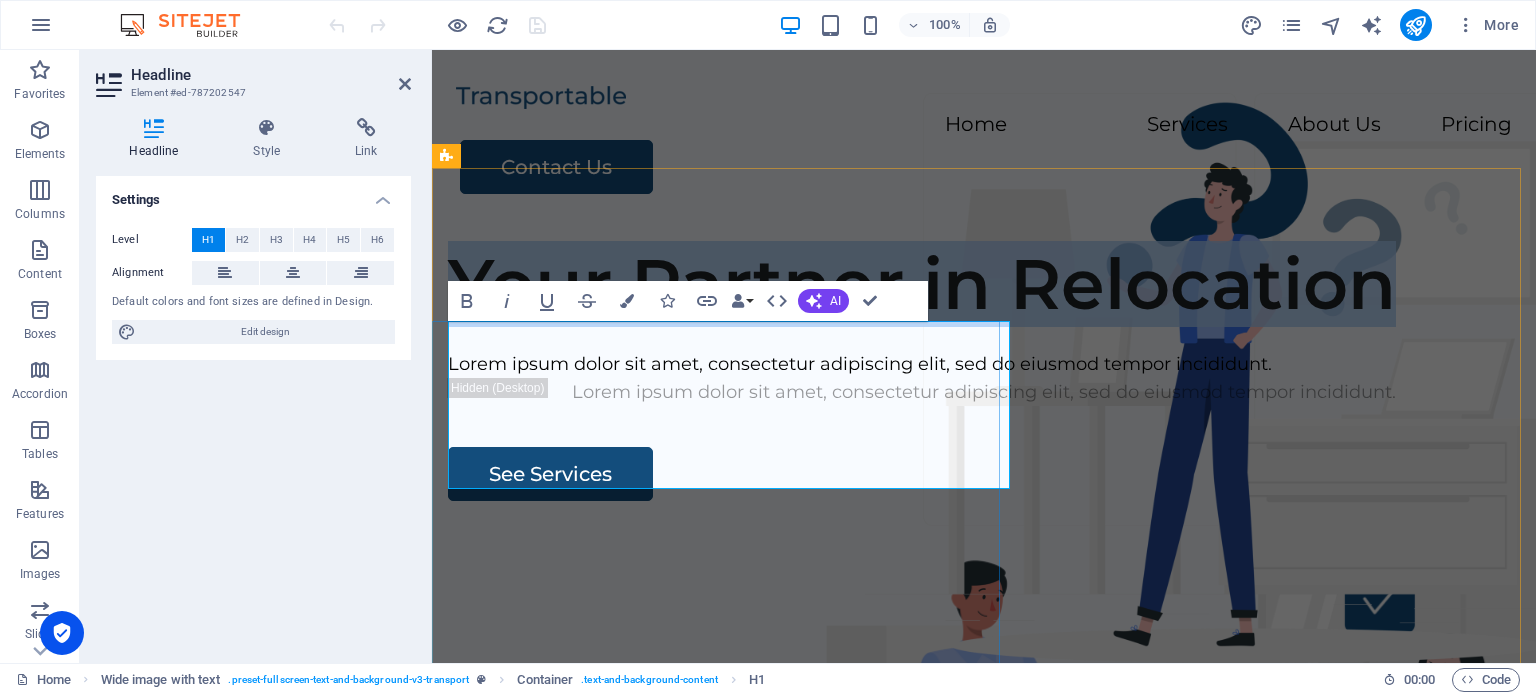 click on "Your Partner in Relocation" at bounding box center (984, 284) 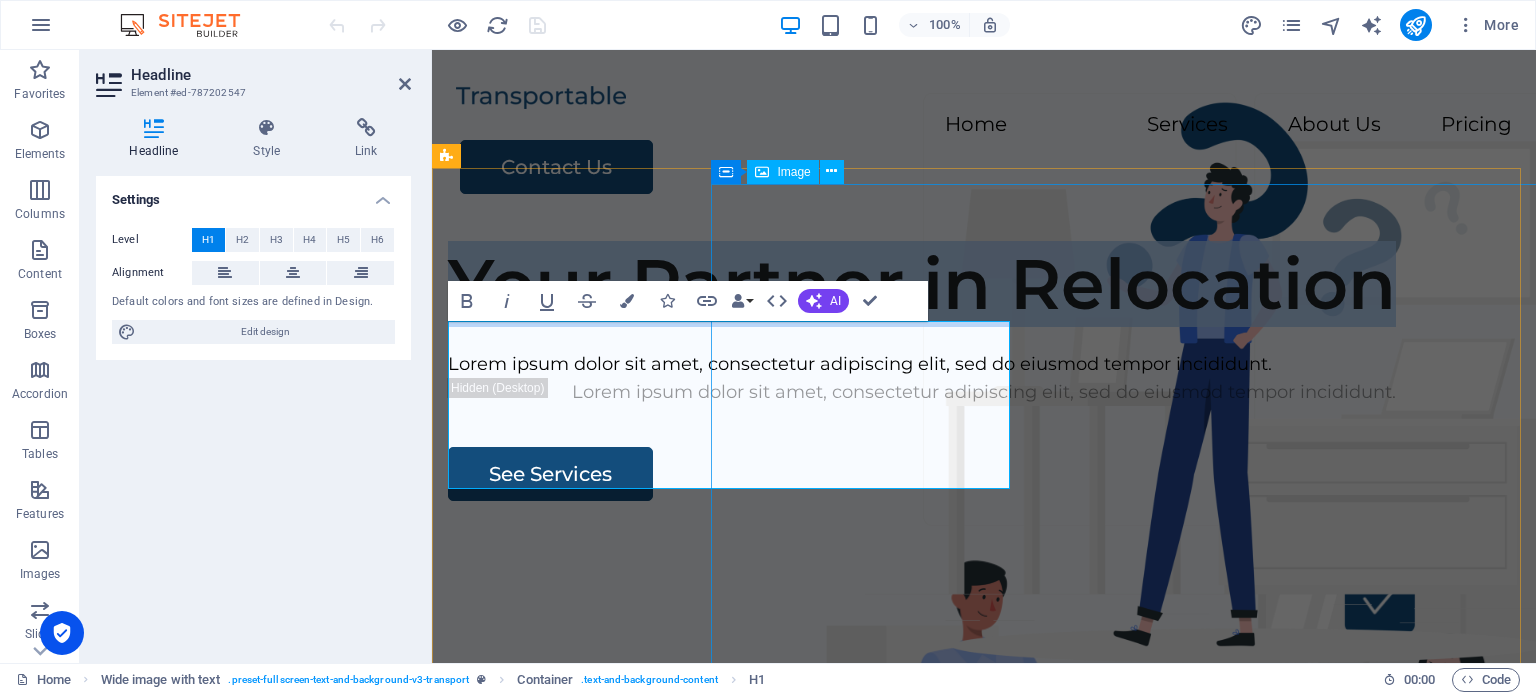 drag, startPoint x: 457, startPoint y: 353, endPoint x: 1024, endPoint y: 537, distance: 596.1082 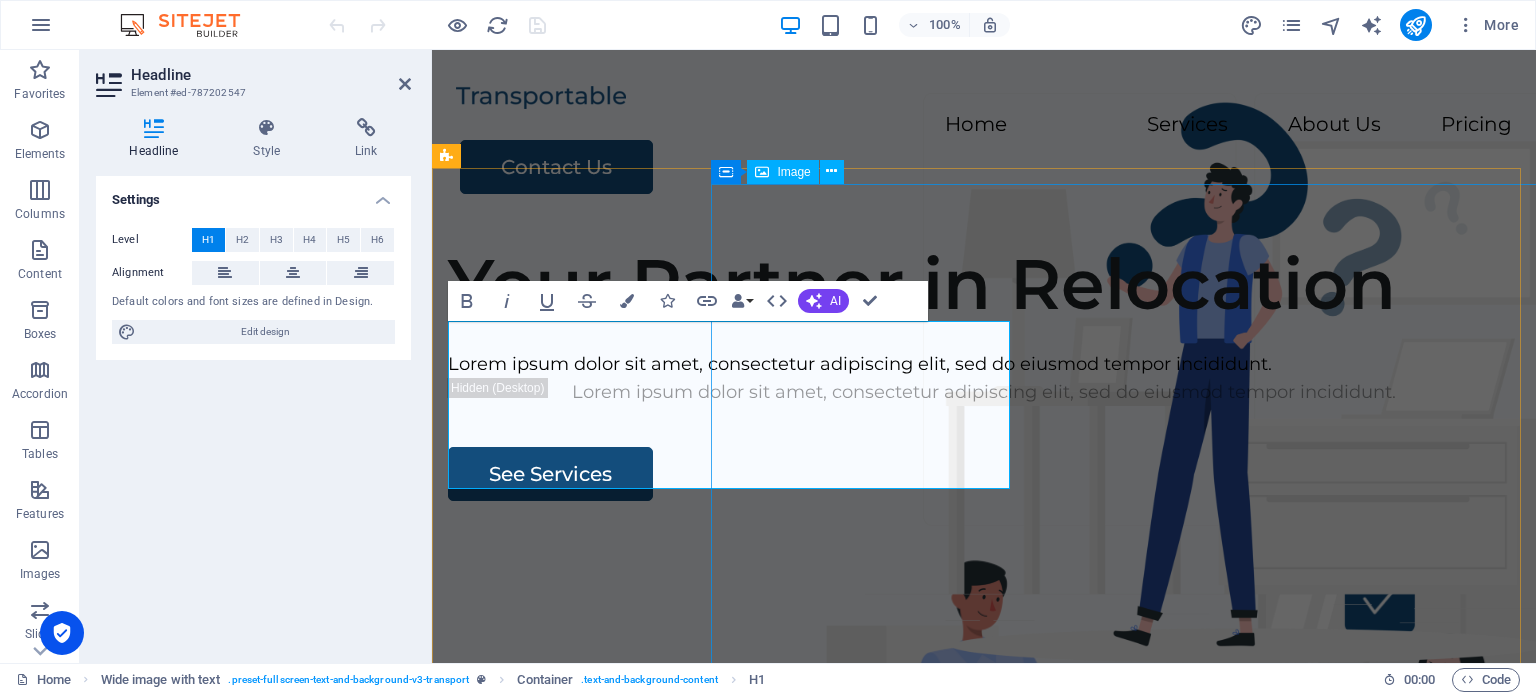 select on "px" 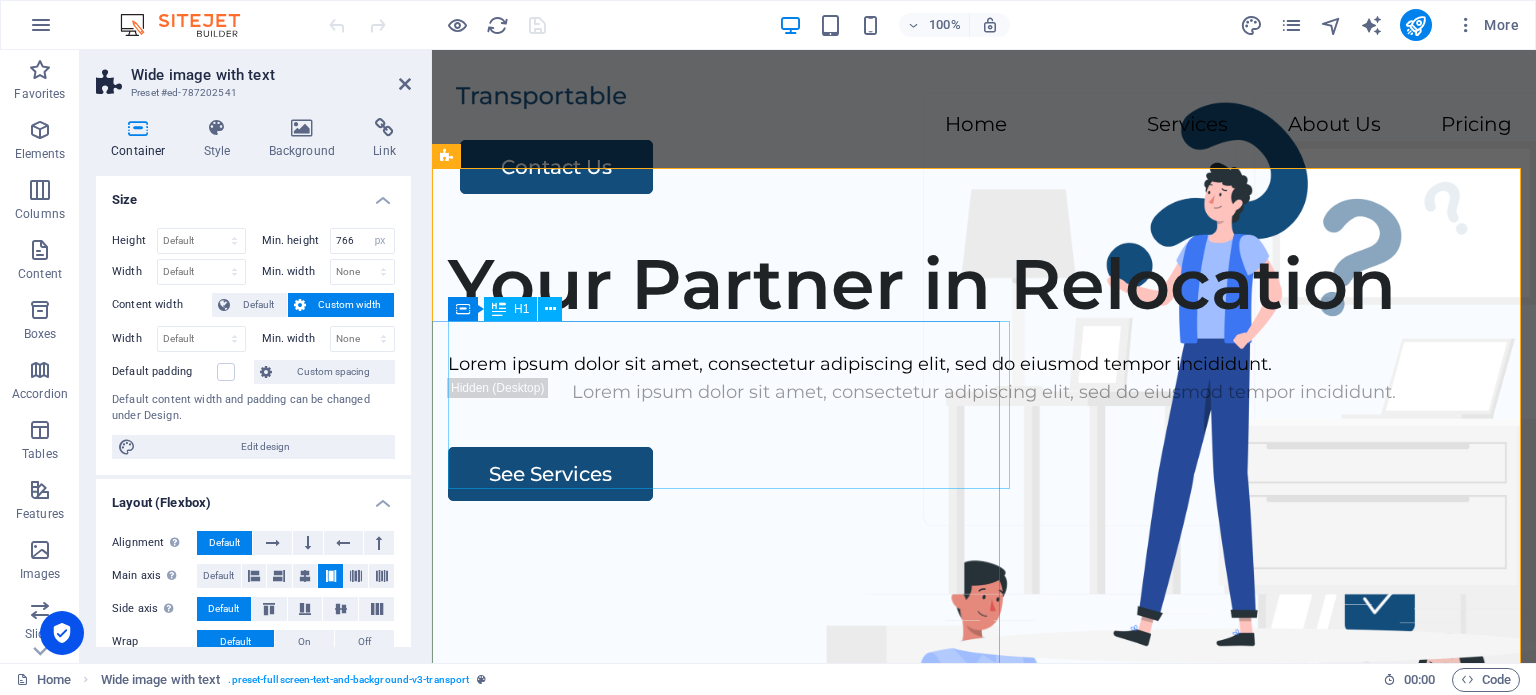 click on "Your Partner in Relocation" at bounding box center [984, 284] 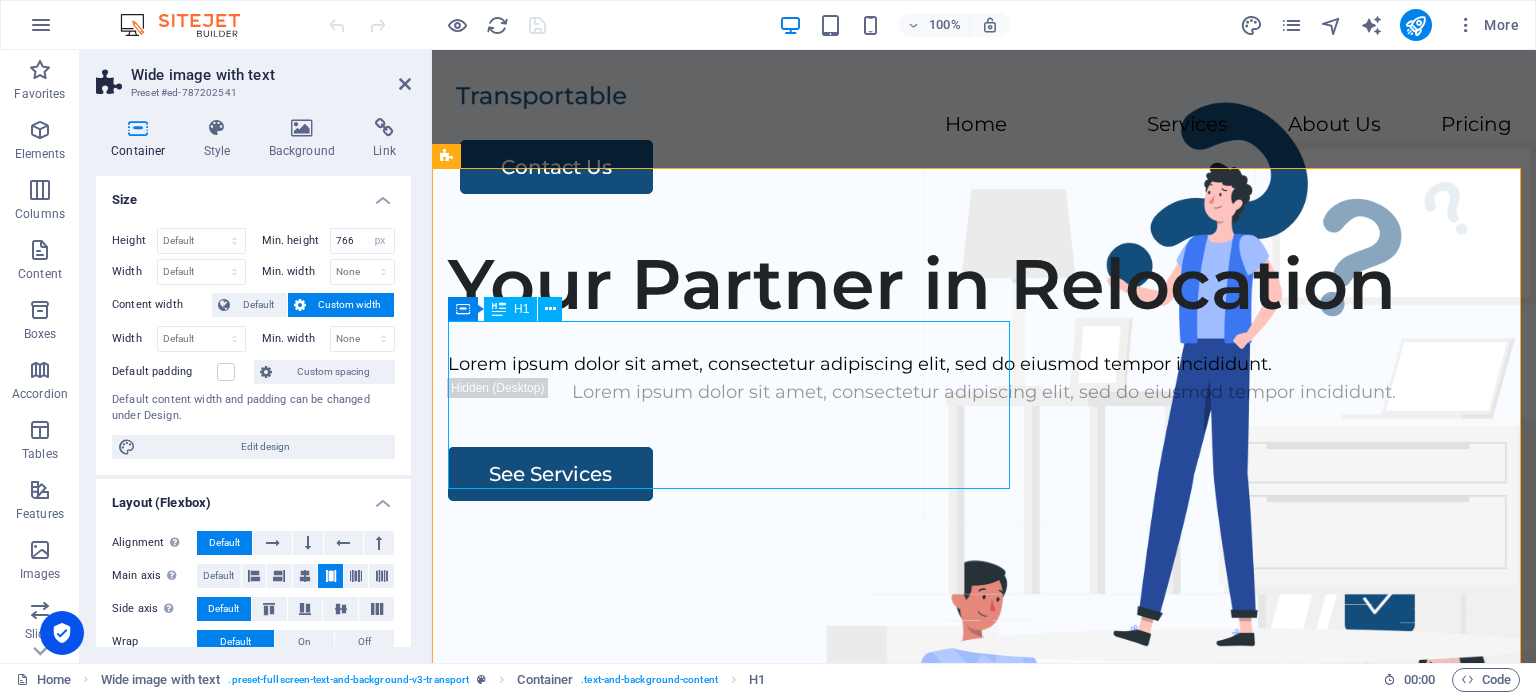 click on "Your Partner in Relocation" at bounding box center [984, 284] 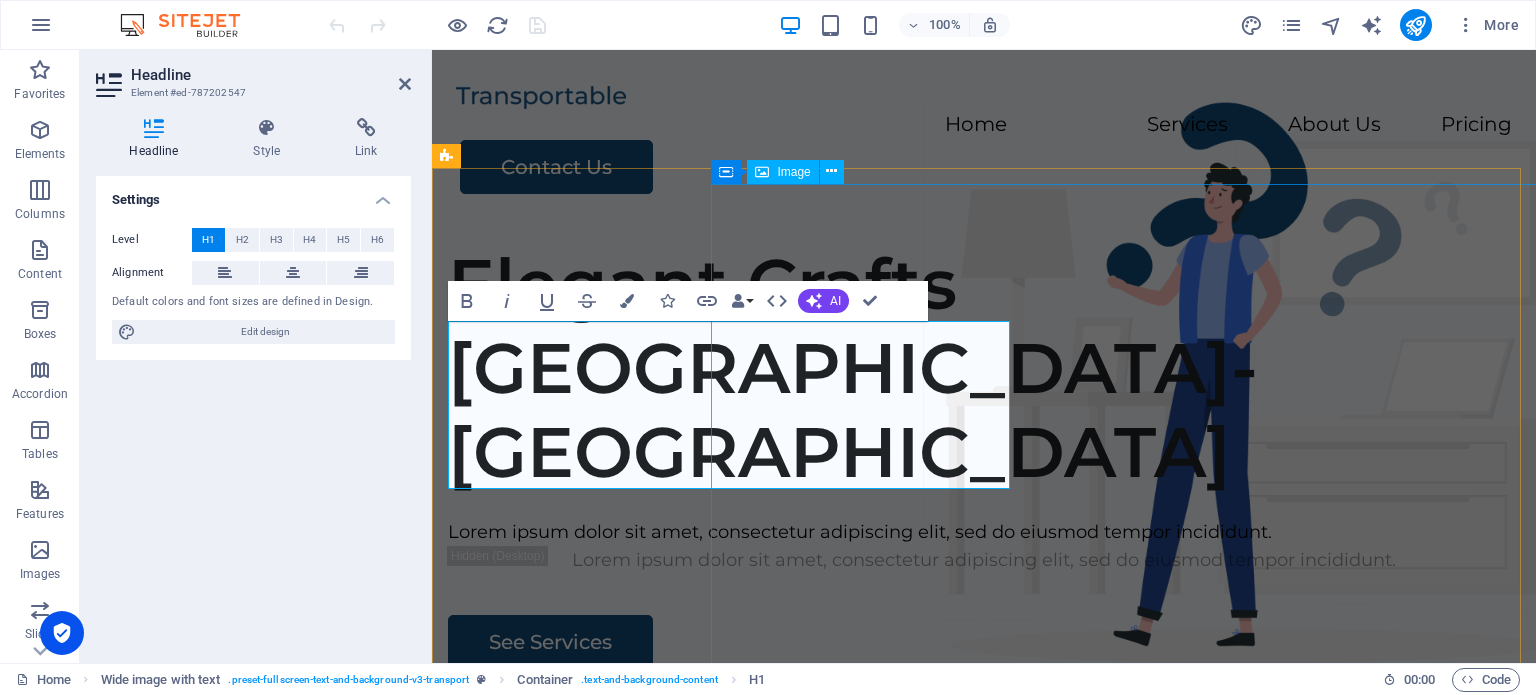 click at bounding box center (1201, 1004) 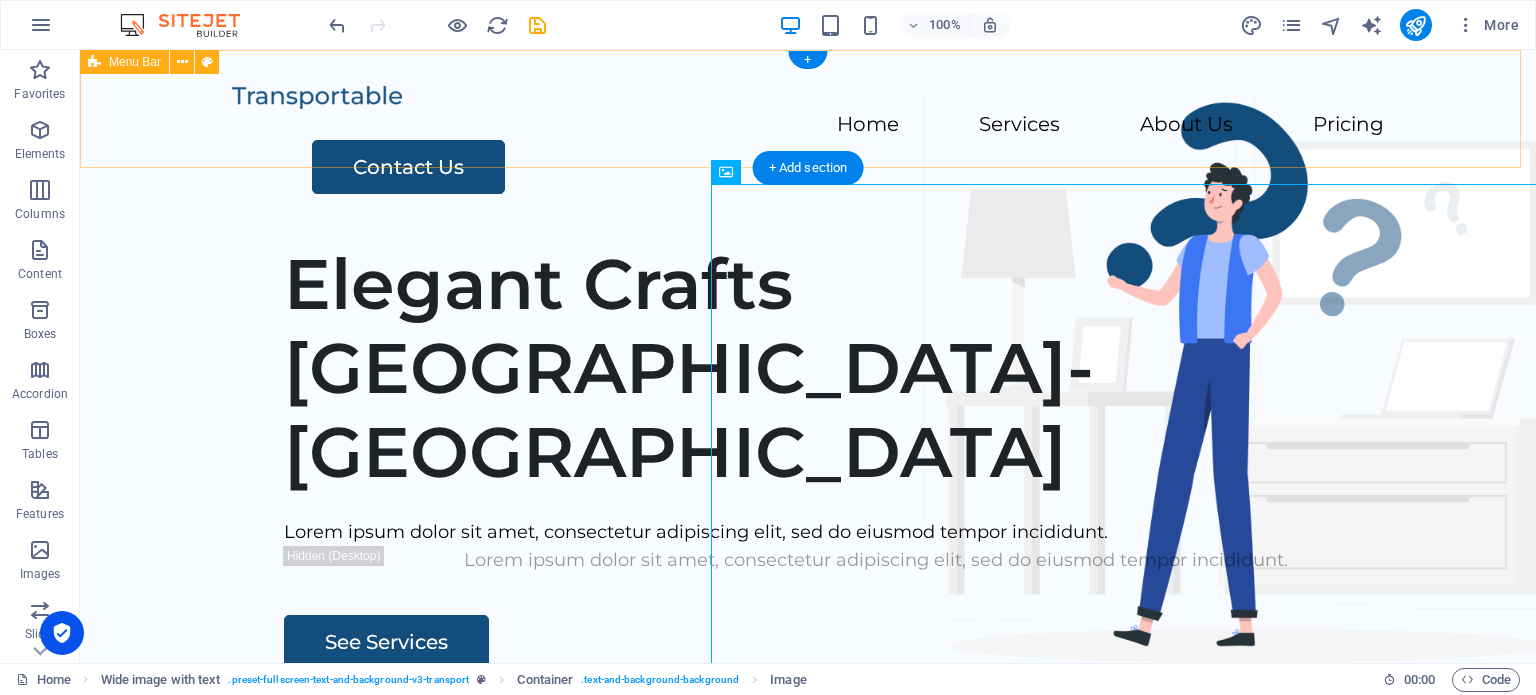 drag, startPoint x: 1498, startPoint y: 75, endPoint x: 1462, endPoint y: 59, distance: 39.39543 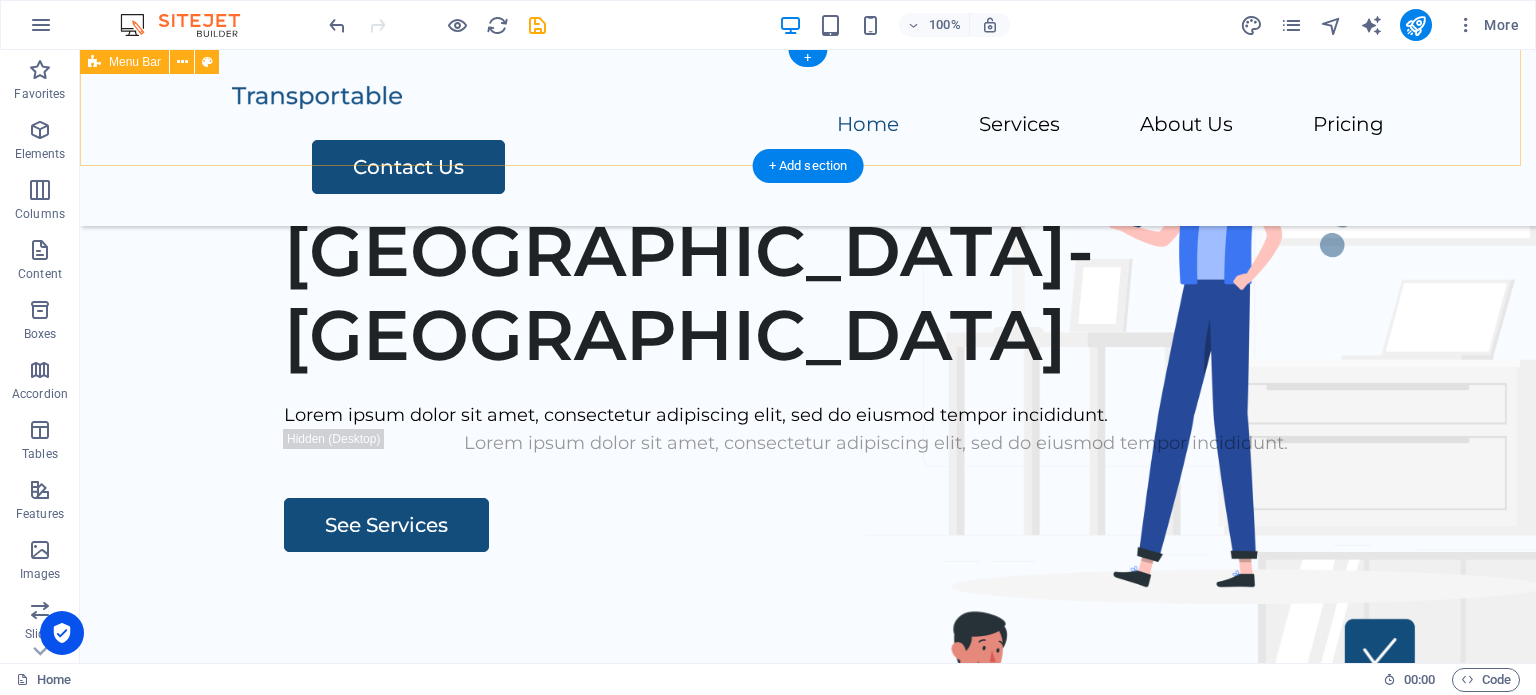 scroll, scrollTop: 0, scrollLeft: 0, axis: both 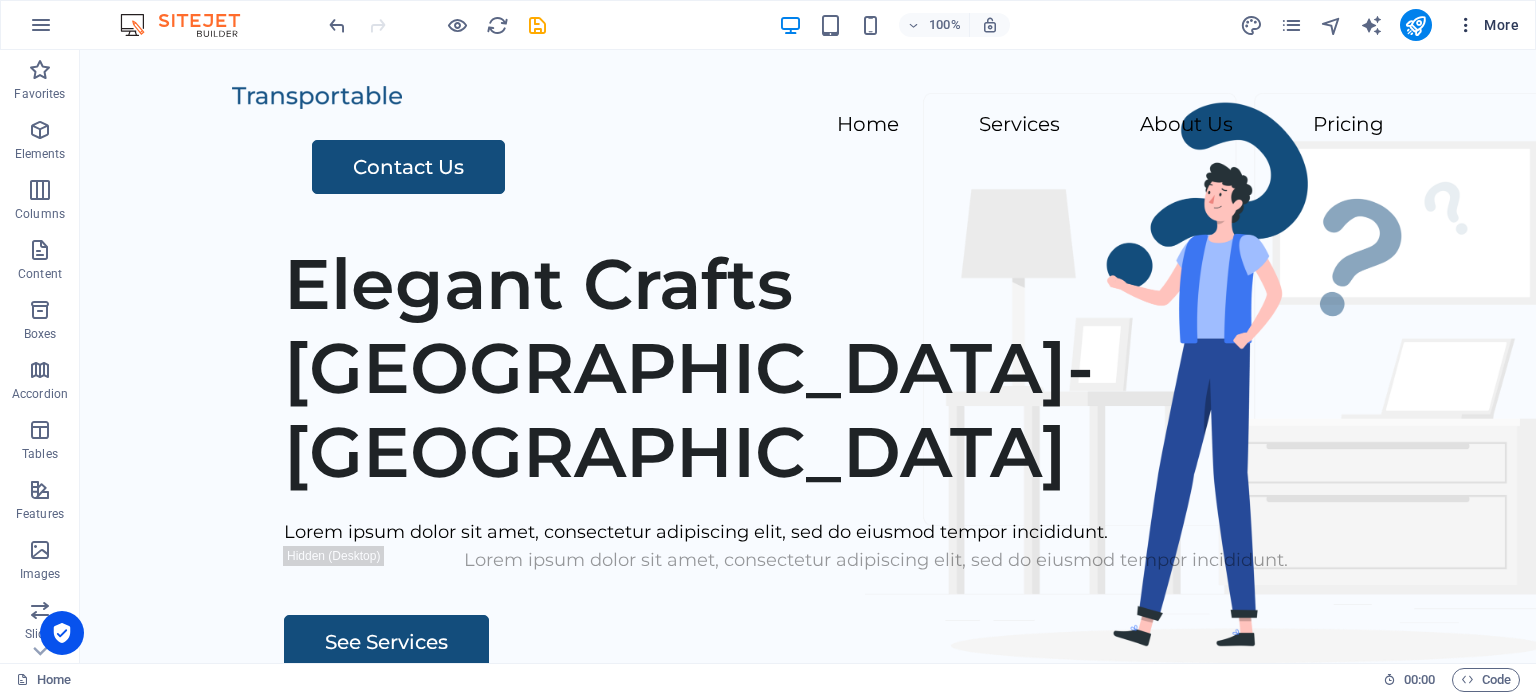 click on "More" at bounding box center [1487, 25] 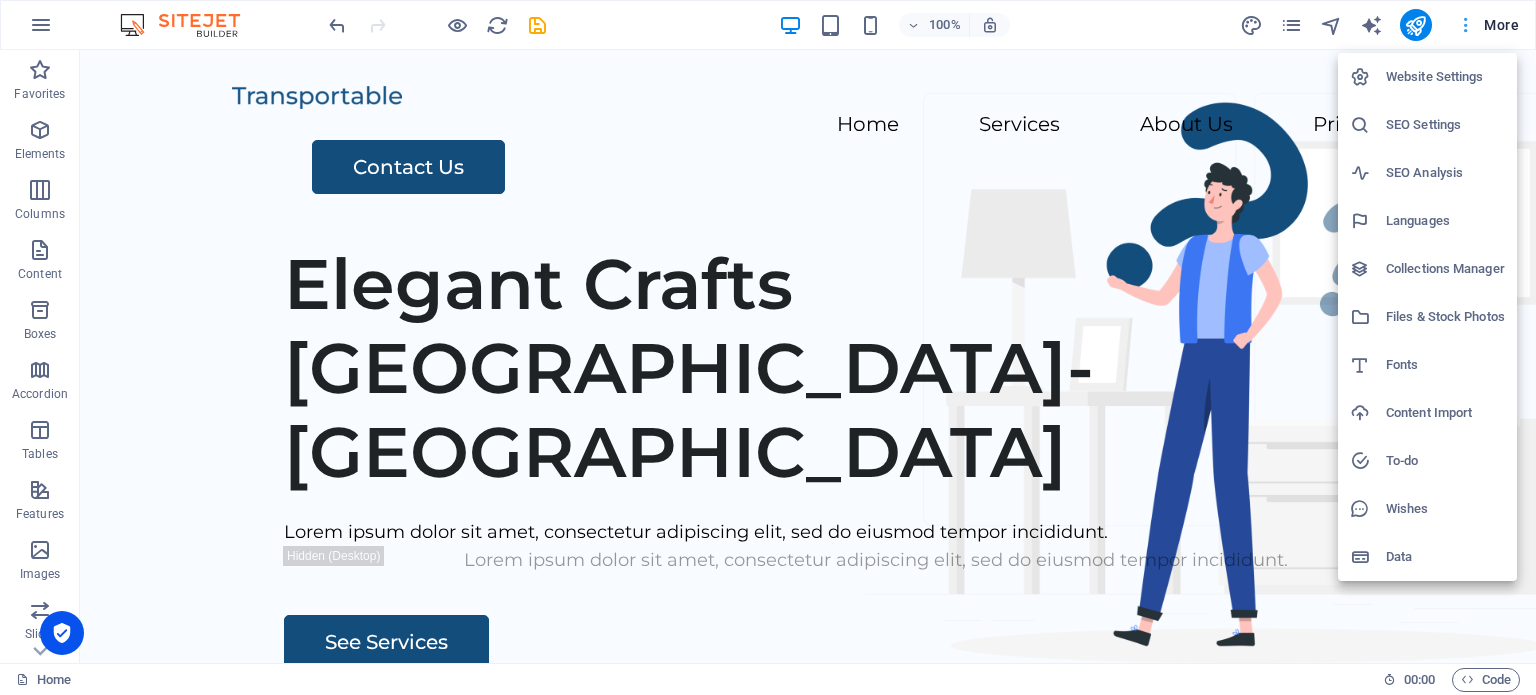click at bounding box center (768, 347) 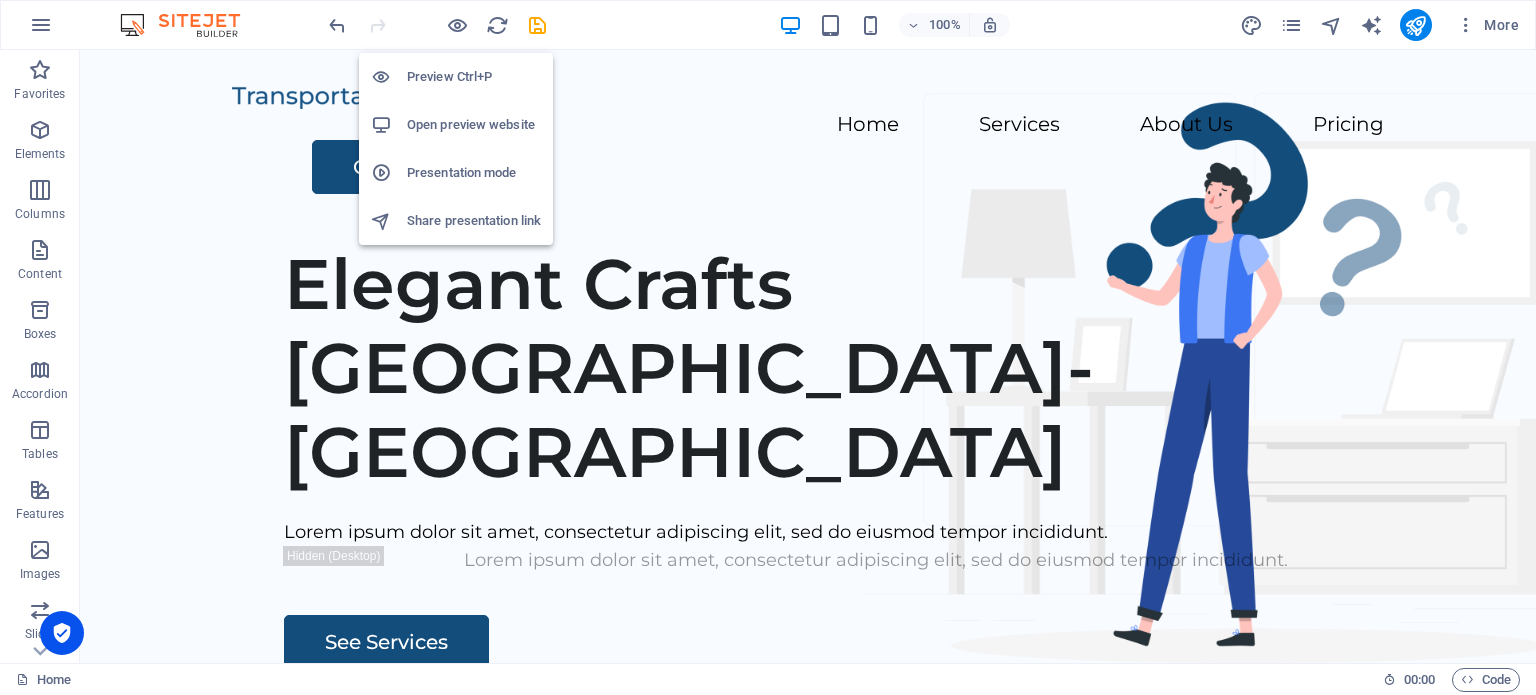 click on "Open preview website" at bounding box center [474, 125] 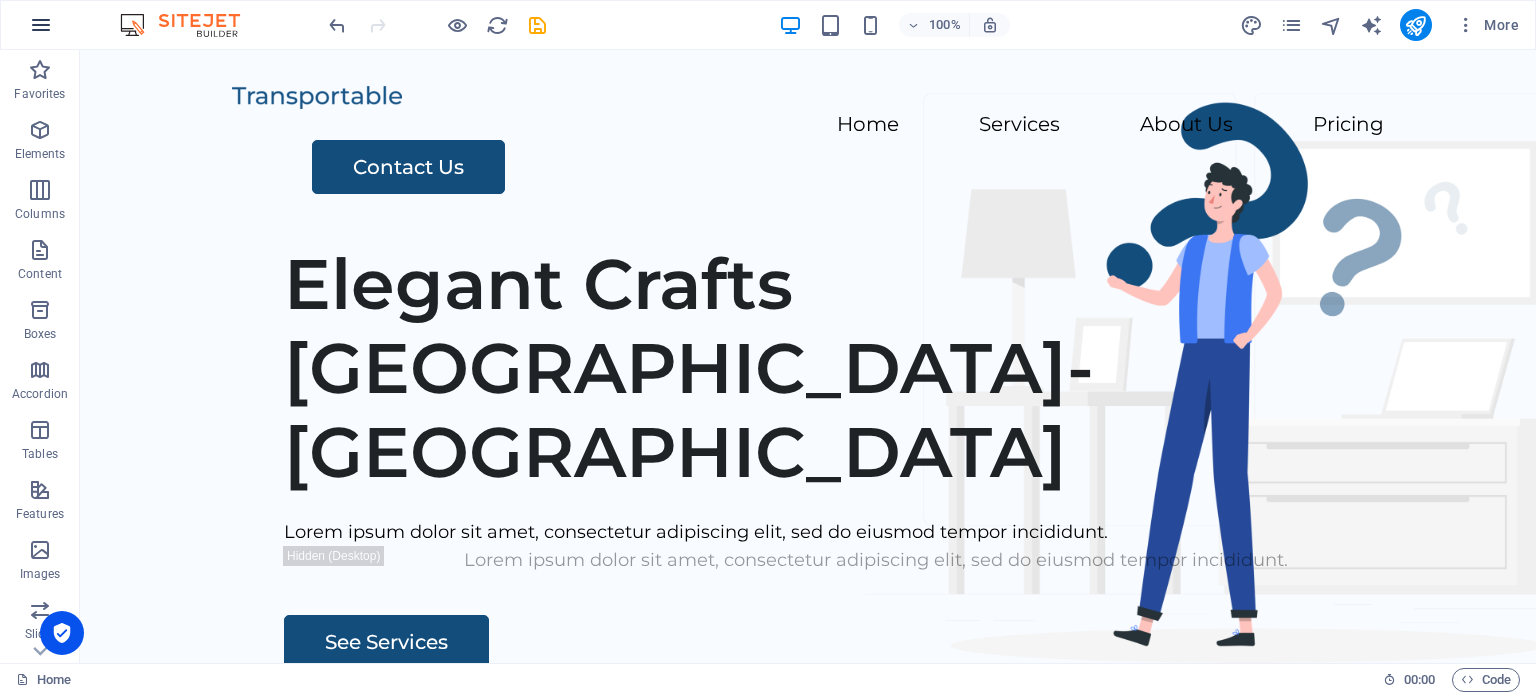 click at bounding box center [41, 25] 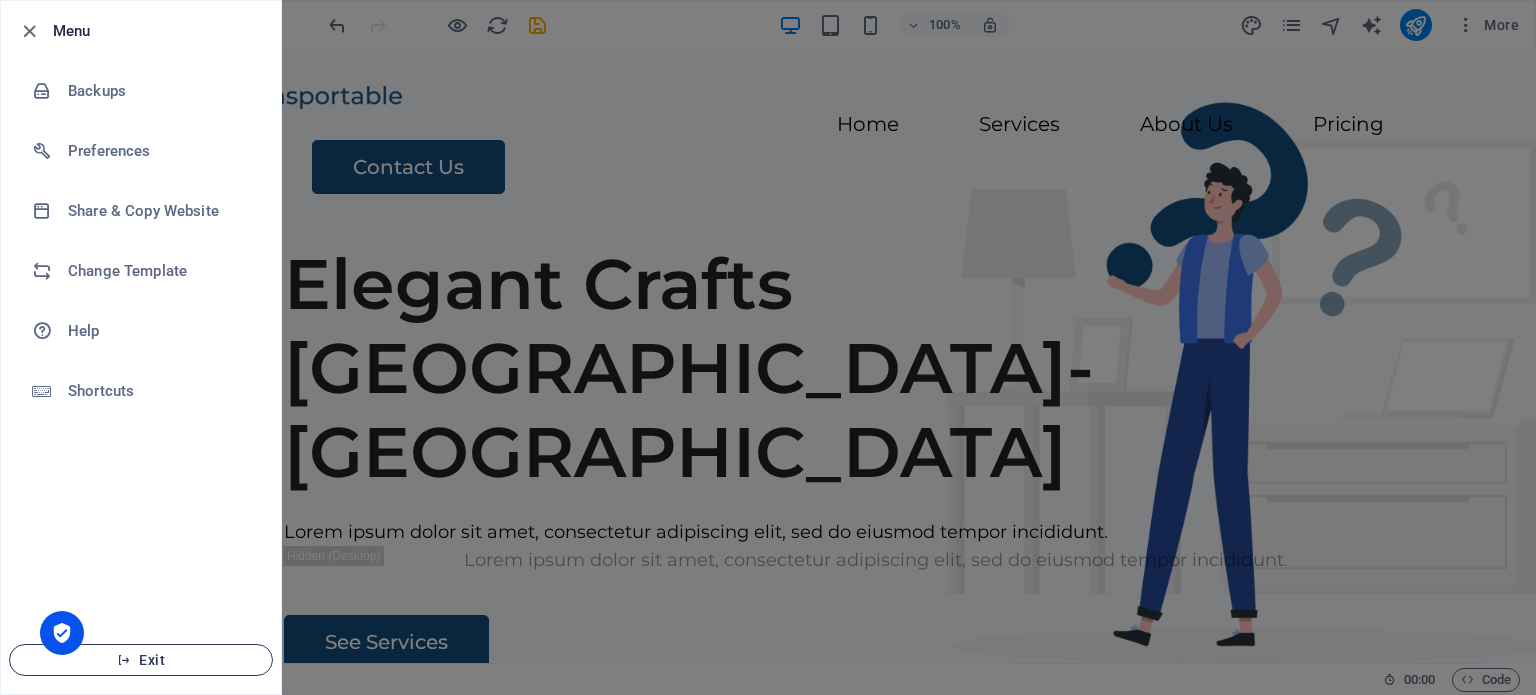 click on "Exit" at bounding box center [141, 660] 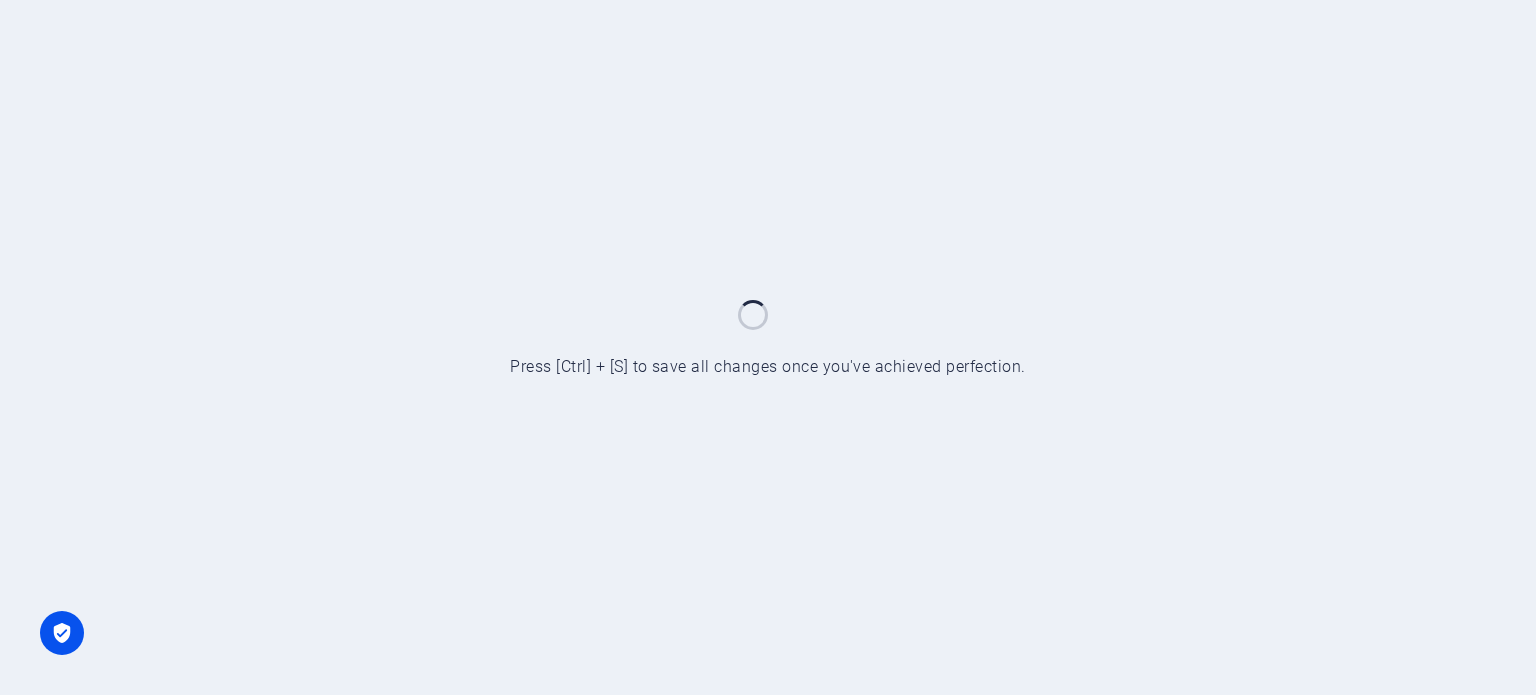 scroll, scrollTop: 0, scrollLeft: 0, axis: both 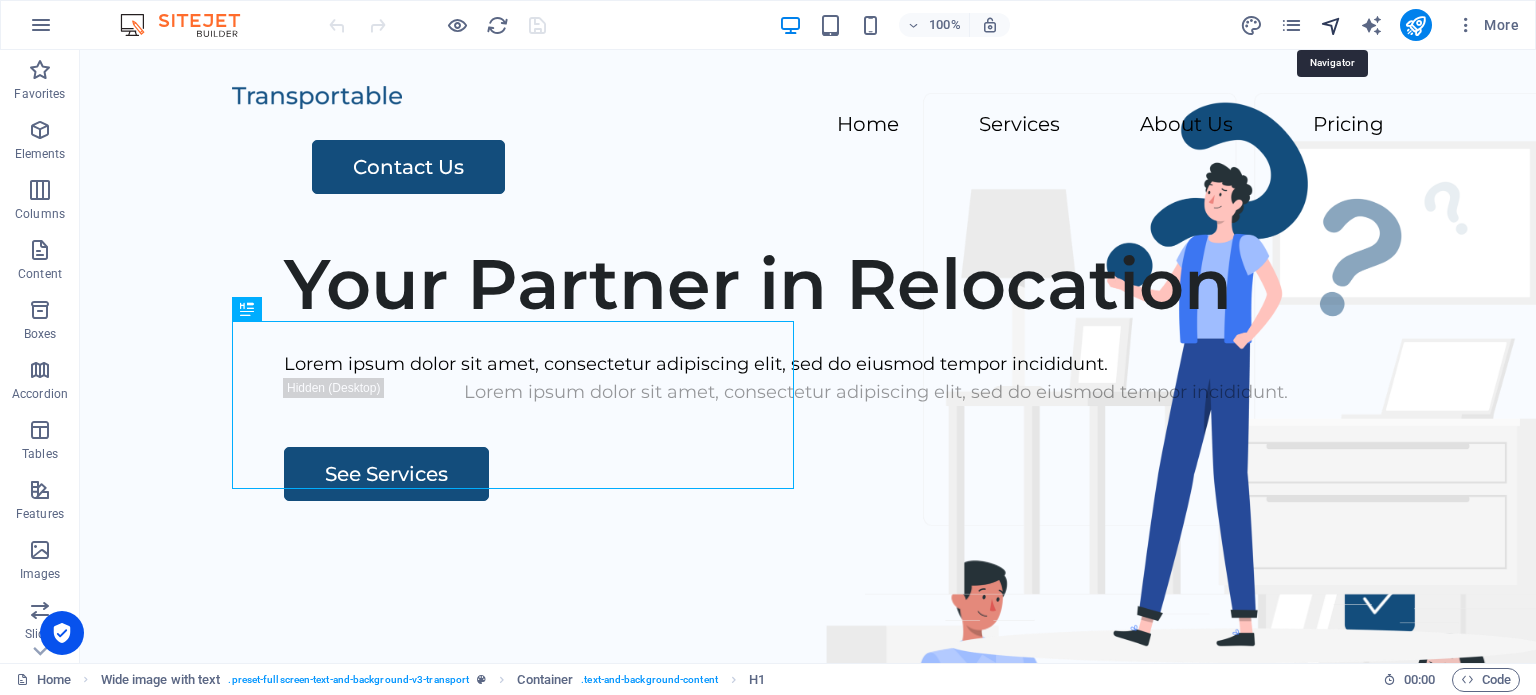 click at bounding box center [1331, 25] 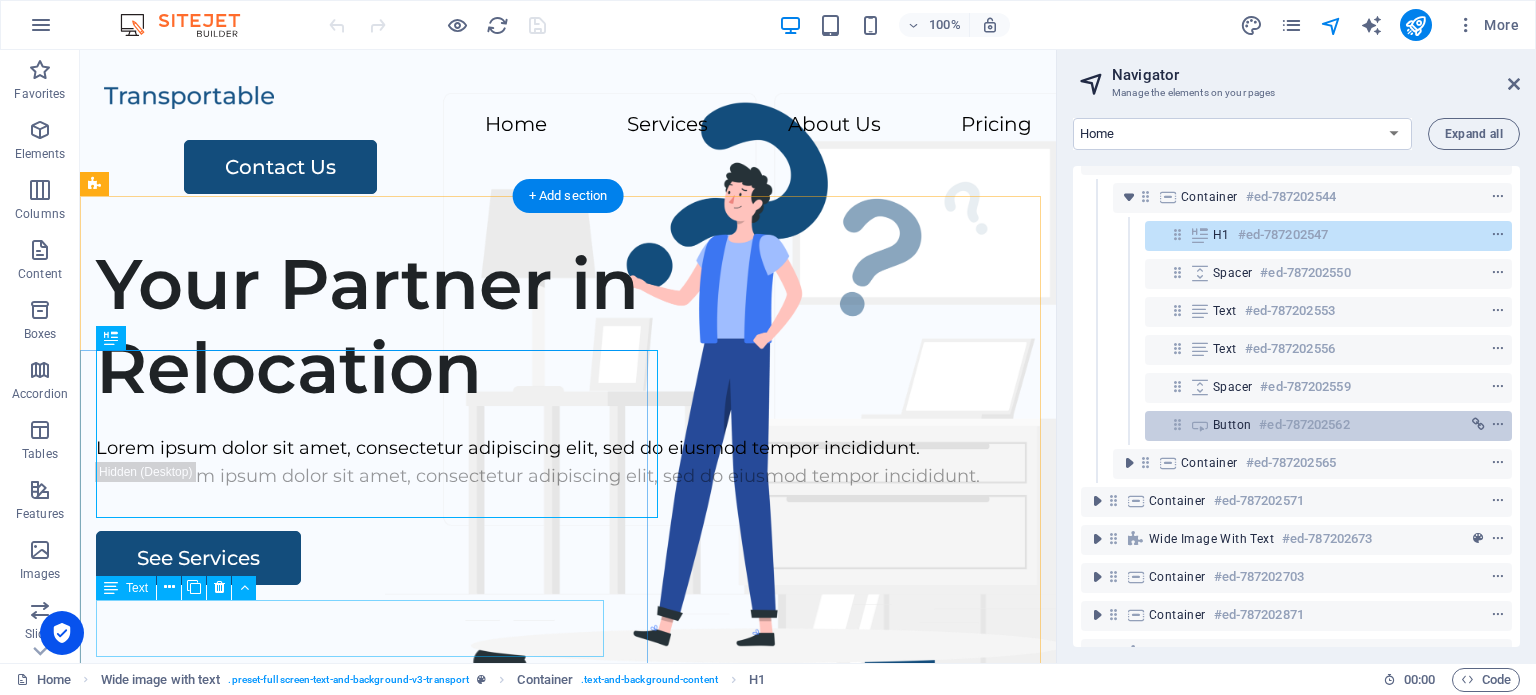 scroll, scrollTop: 112, scrollLeft: 0, axis: vertical 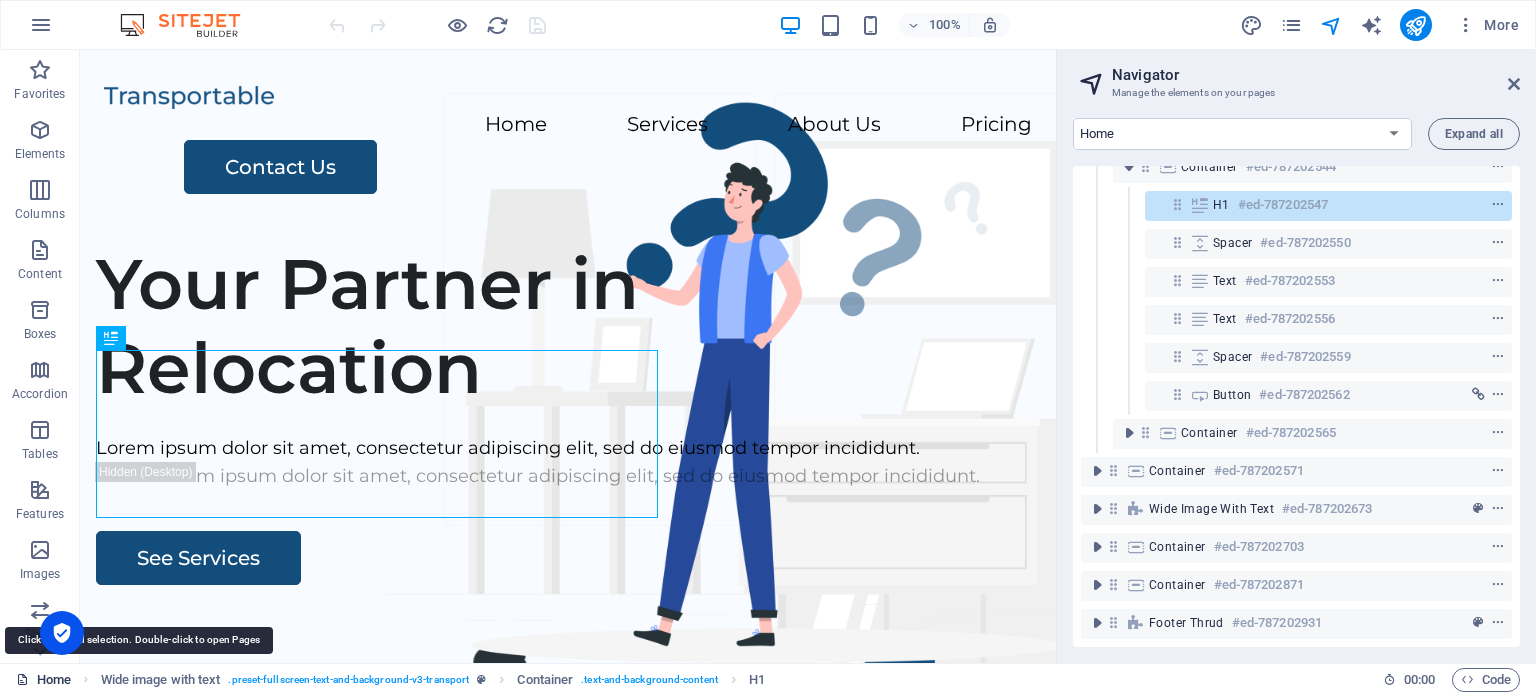 click on "Home" at bounding box center [43, 680] 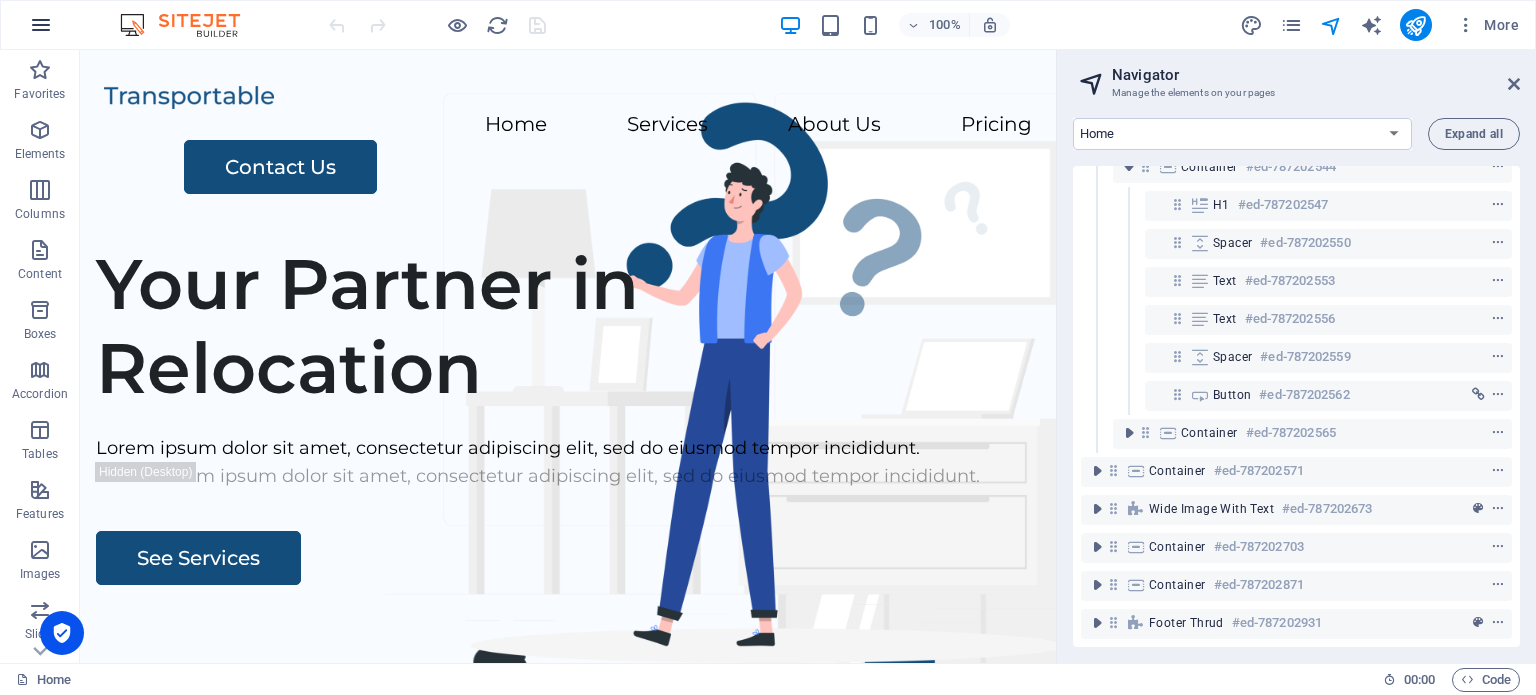 click at bounding box center [41, 25] 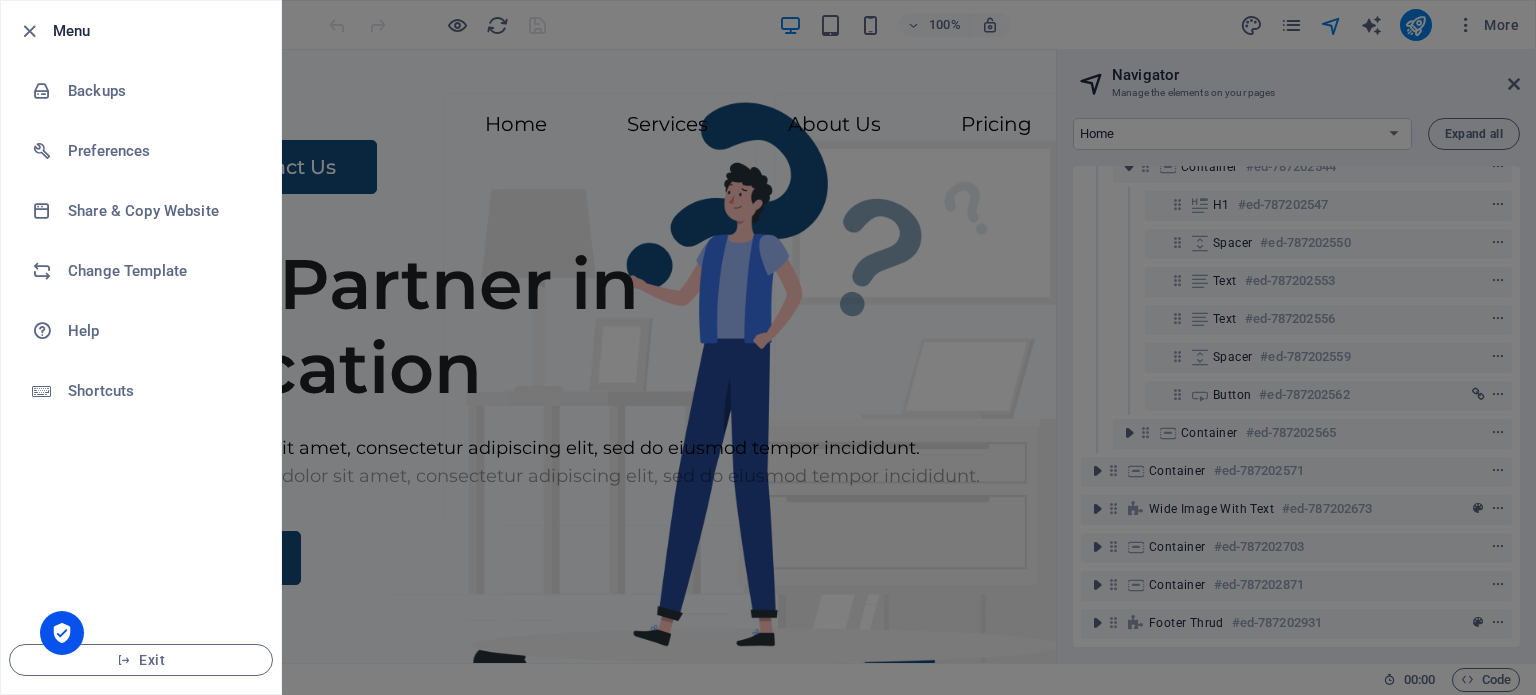 click at bounding box center [62, 633] 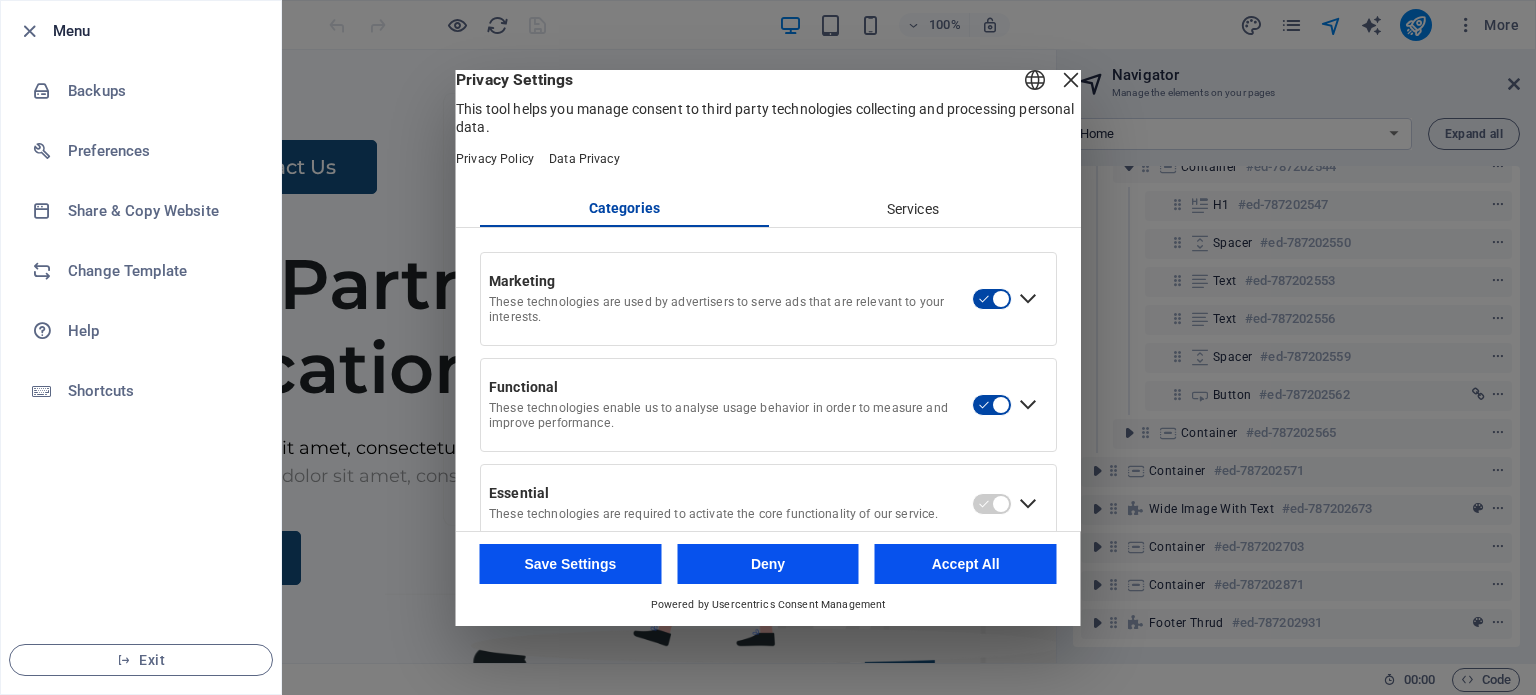 click on "Save Settings" at bounding box center [571, 564] 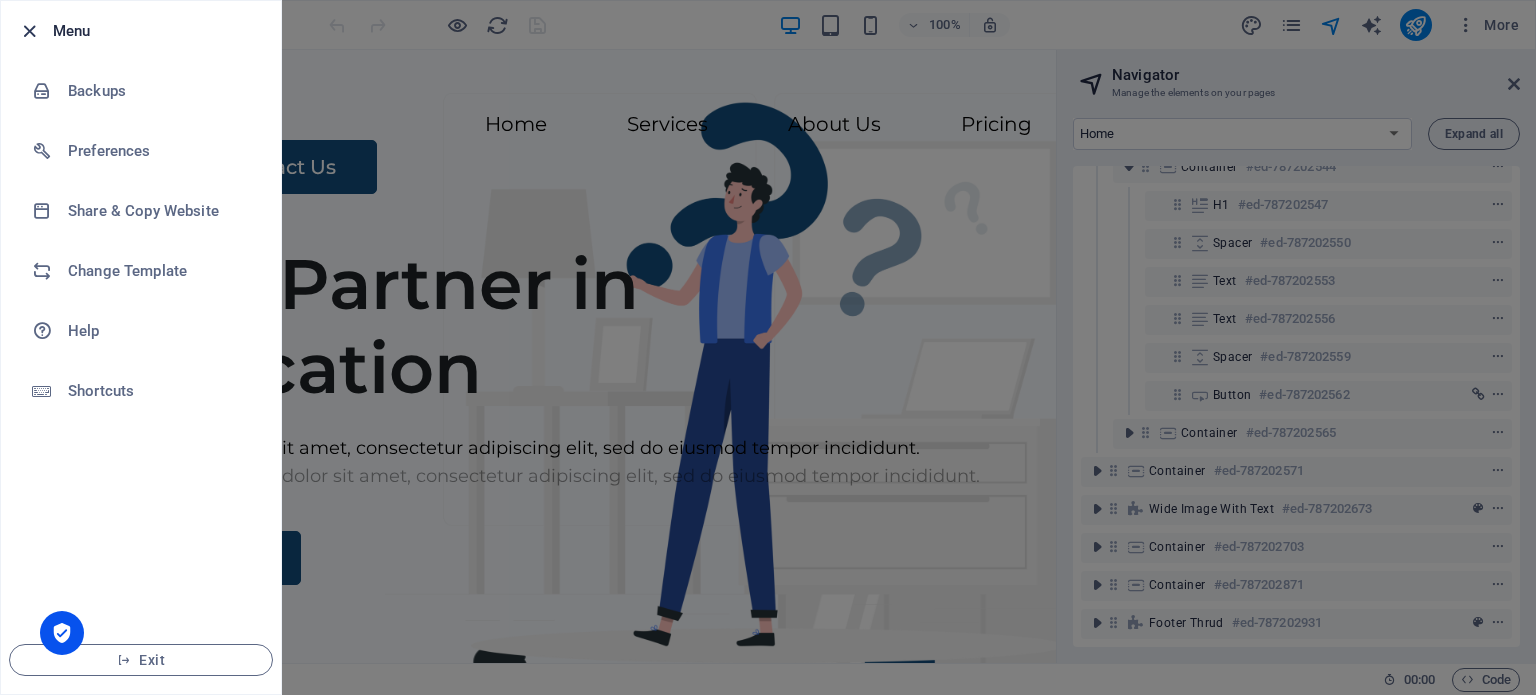 click at bounding box center (29, 31) 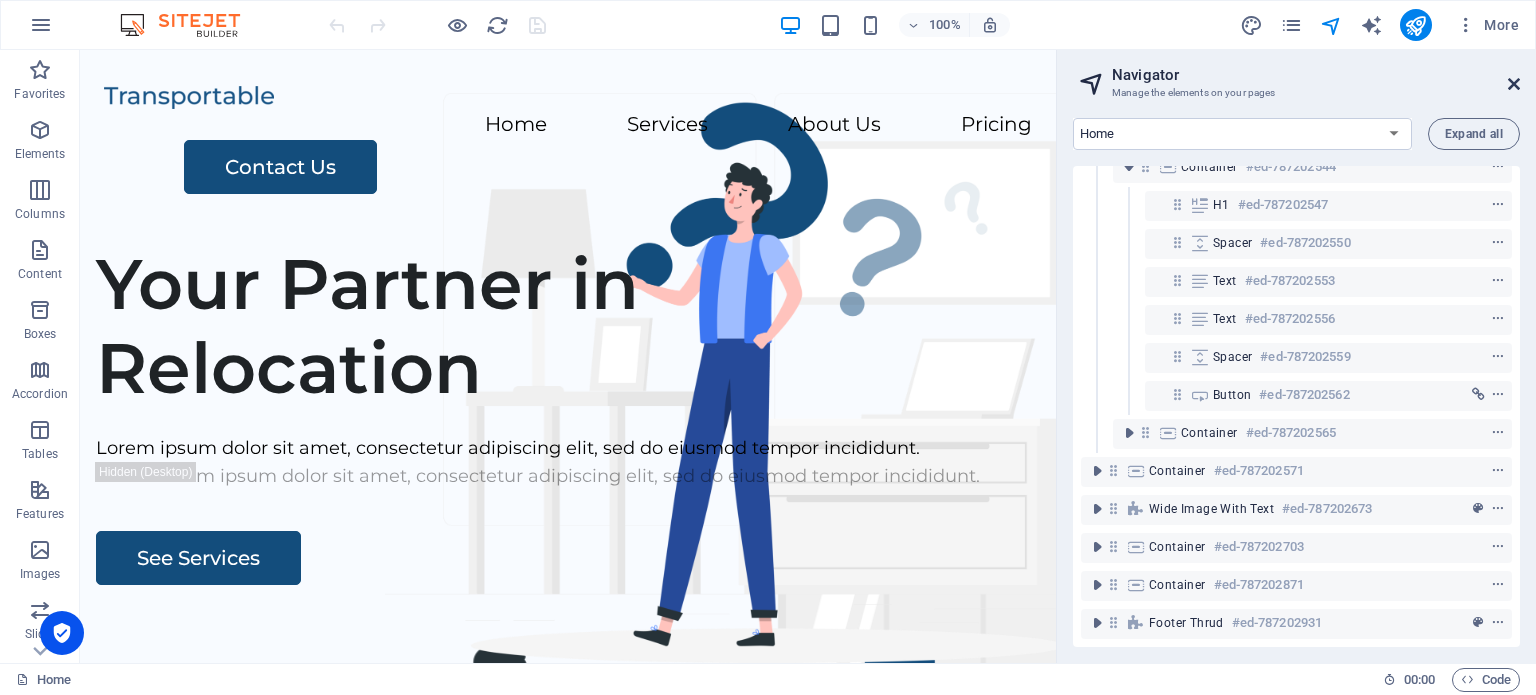 click at bounding box center (1514, 84) 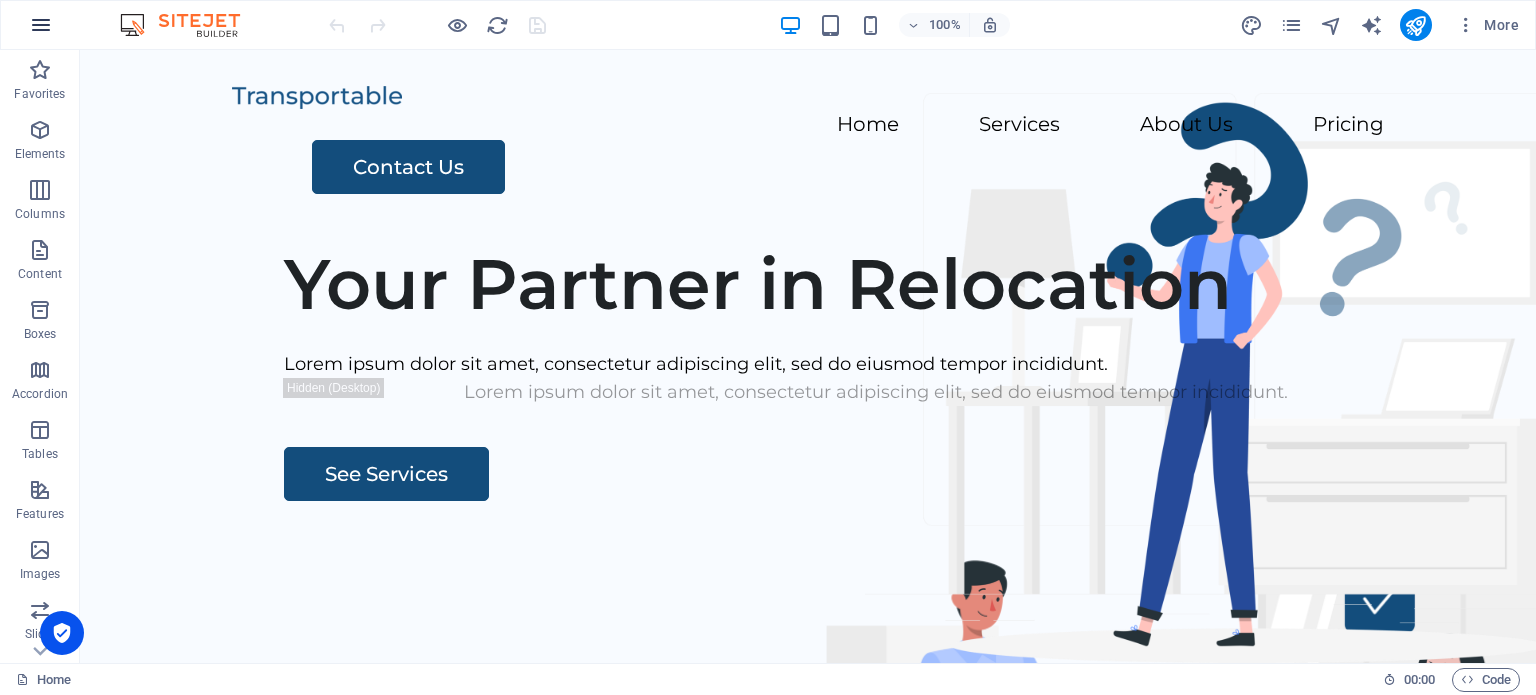 click at bounding box center [41, 25] 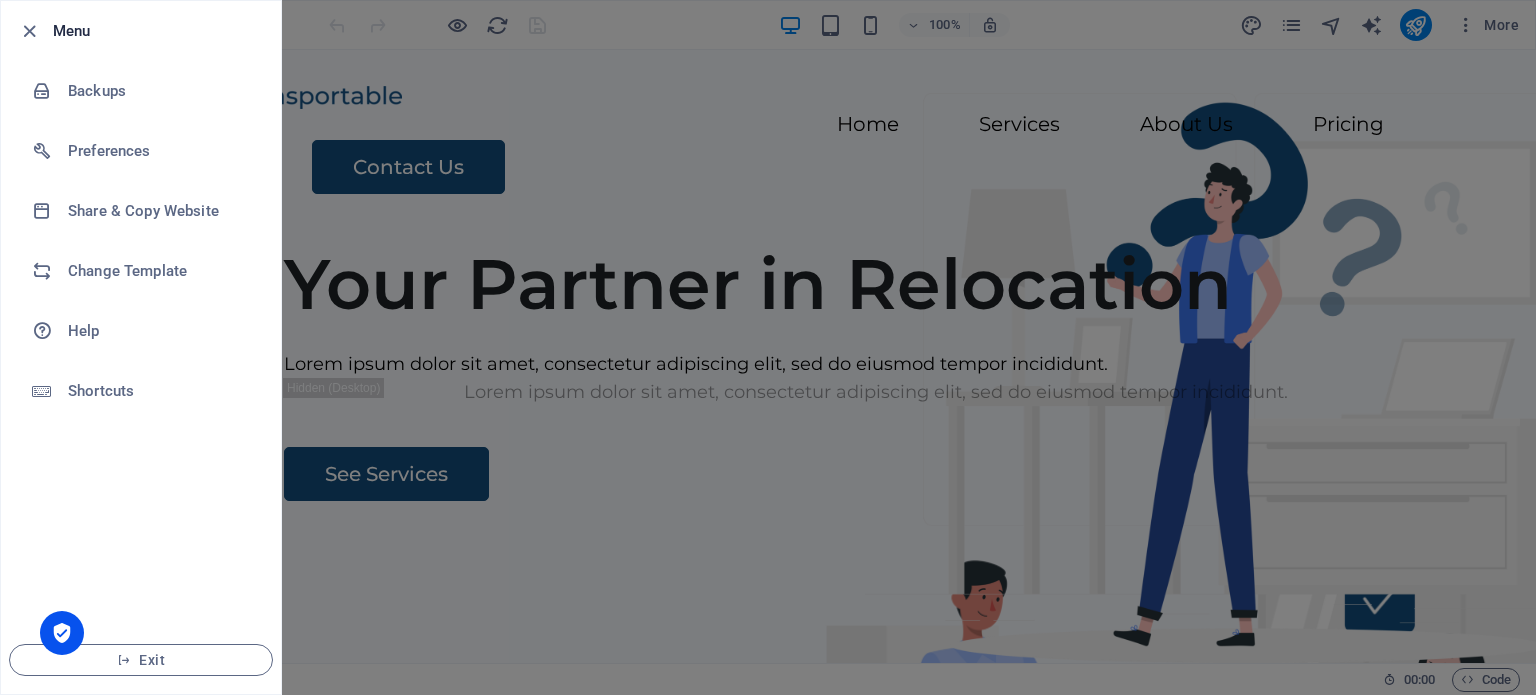 click at bounding box center (768, 347) 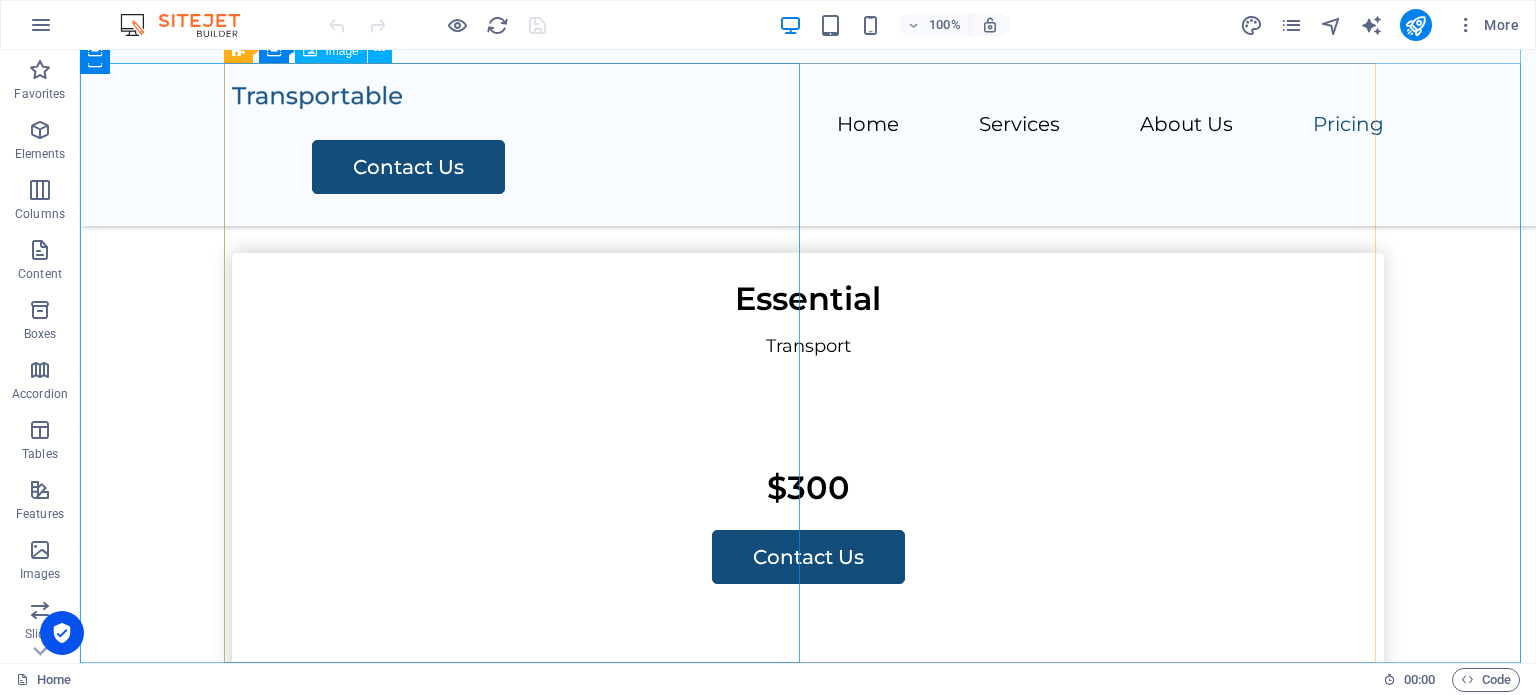 scroll, scrollTop: 3954, scrollLeft: 0, axis: vertical 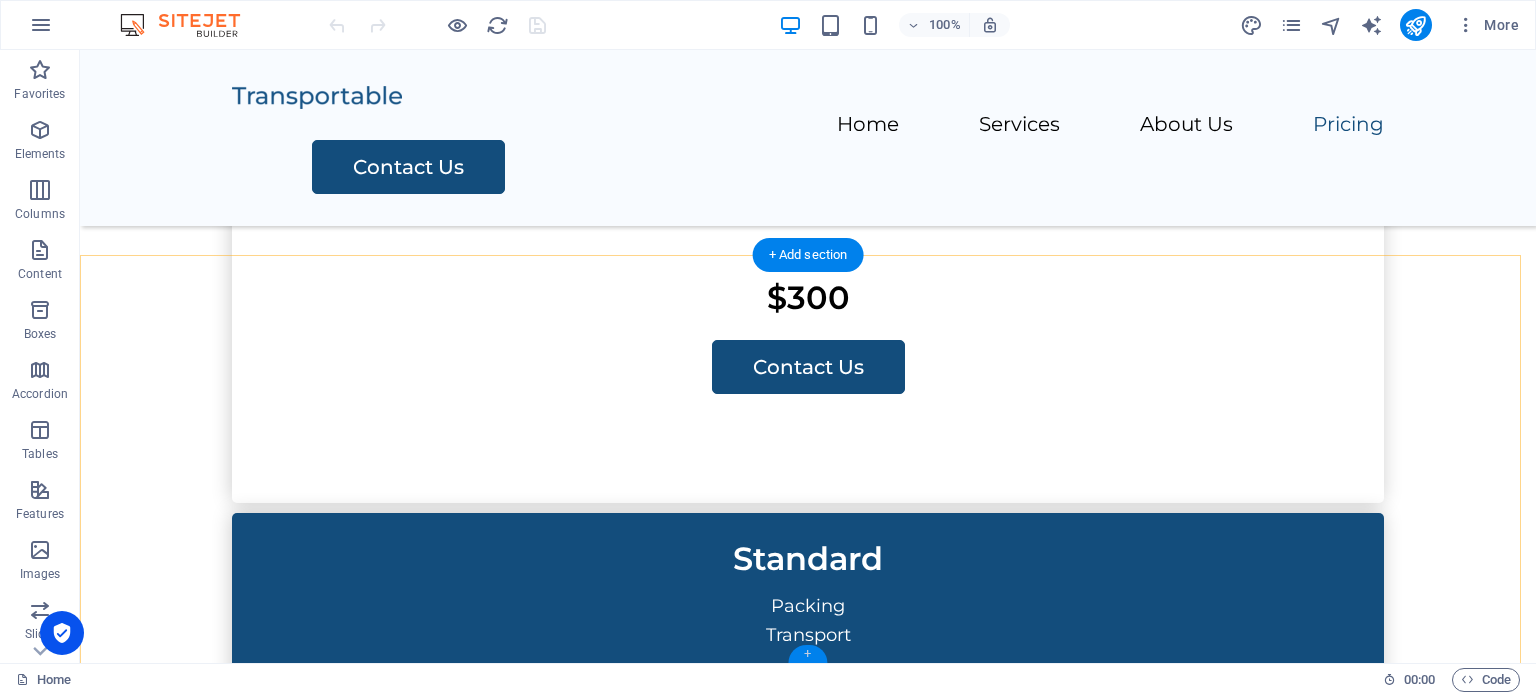 click on "+" at bounding box center (807, 654) 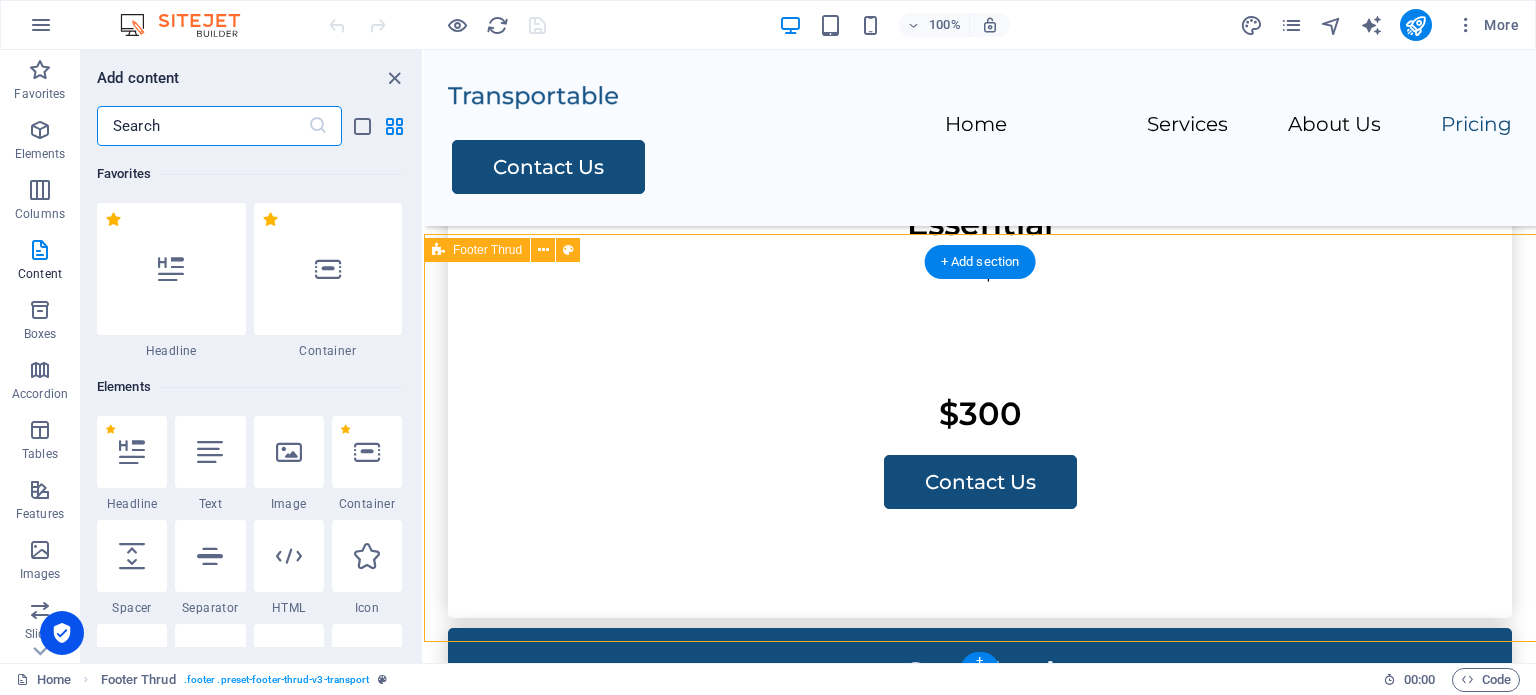 scroll, scrollTop: 3976, scrollLeft: 0, axis: vertical 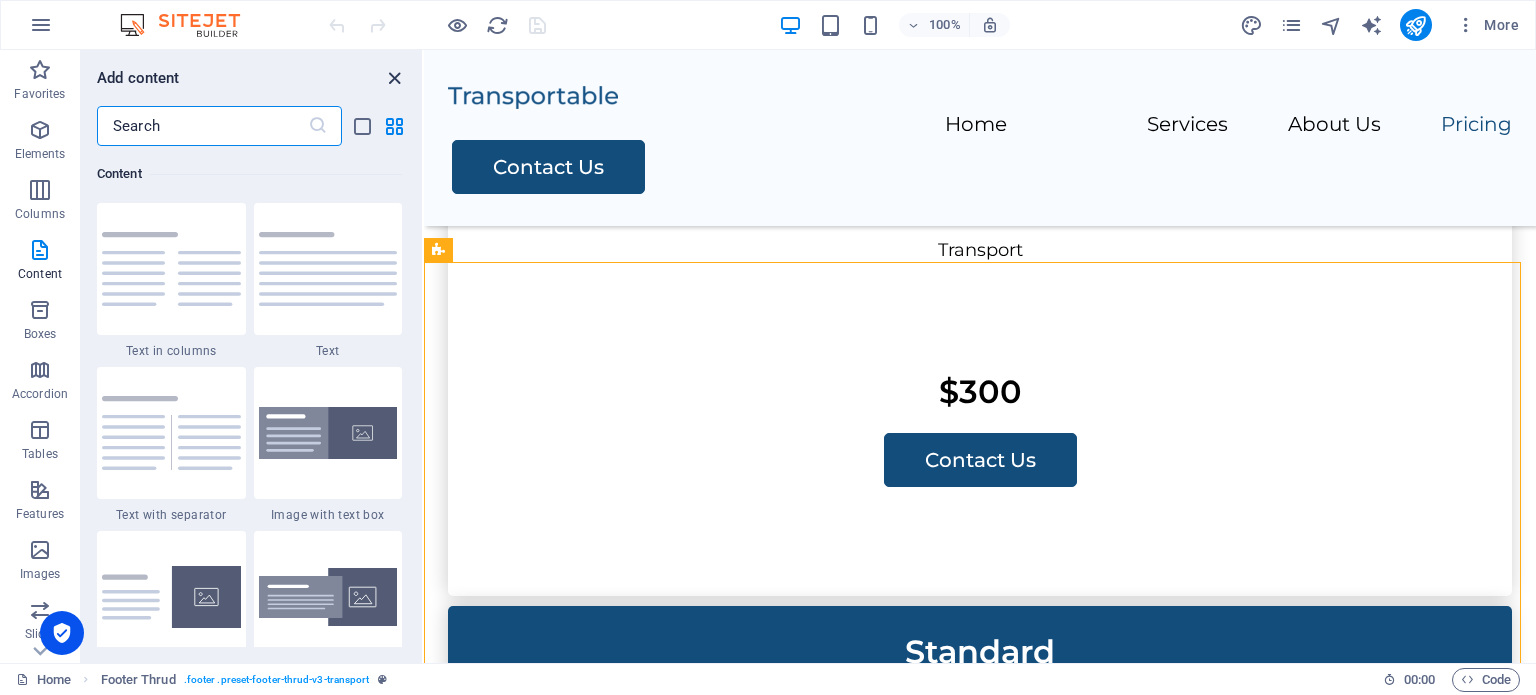 click at bounding box center (394, 78) 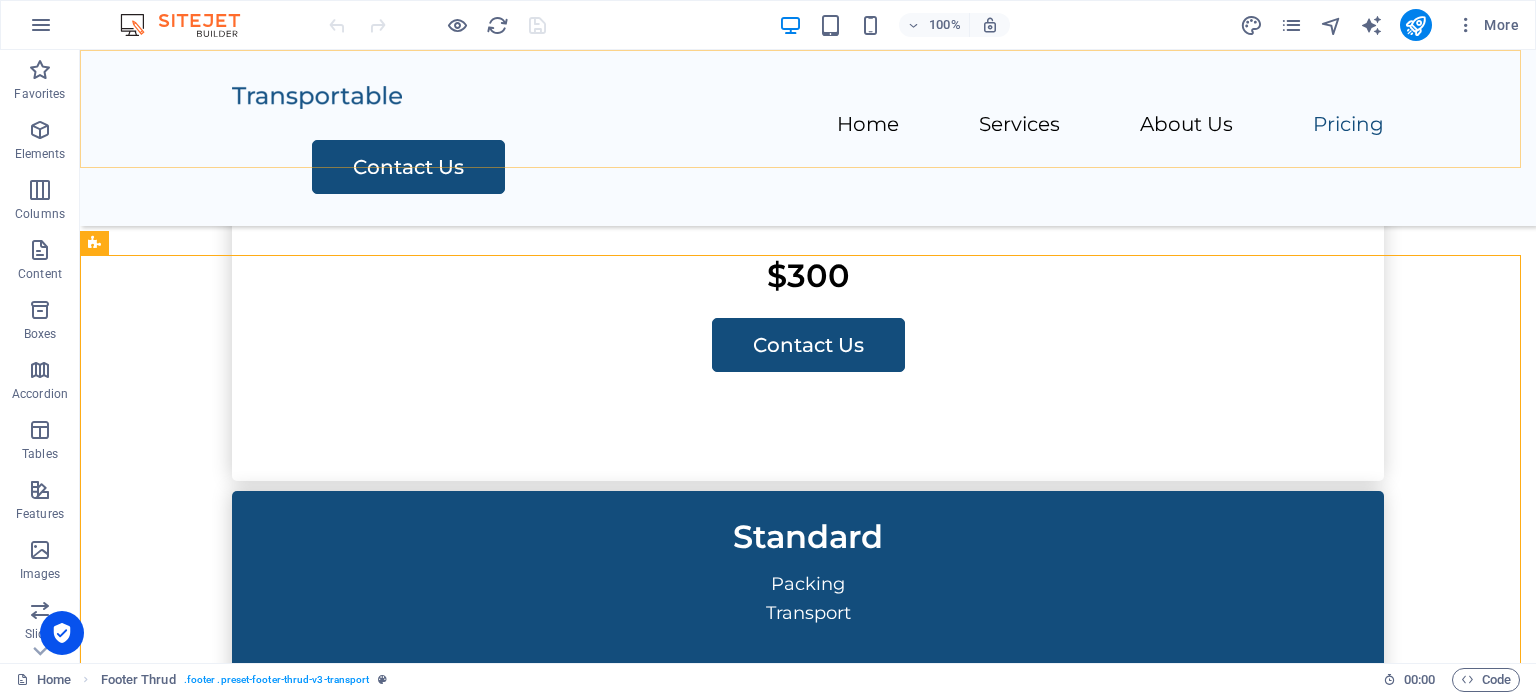 scroll, scrollTop: 3954, scrollLeft: 0, axis: vertical 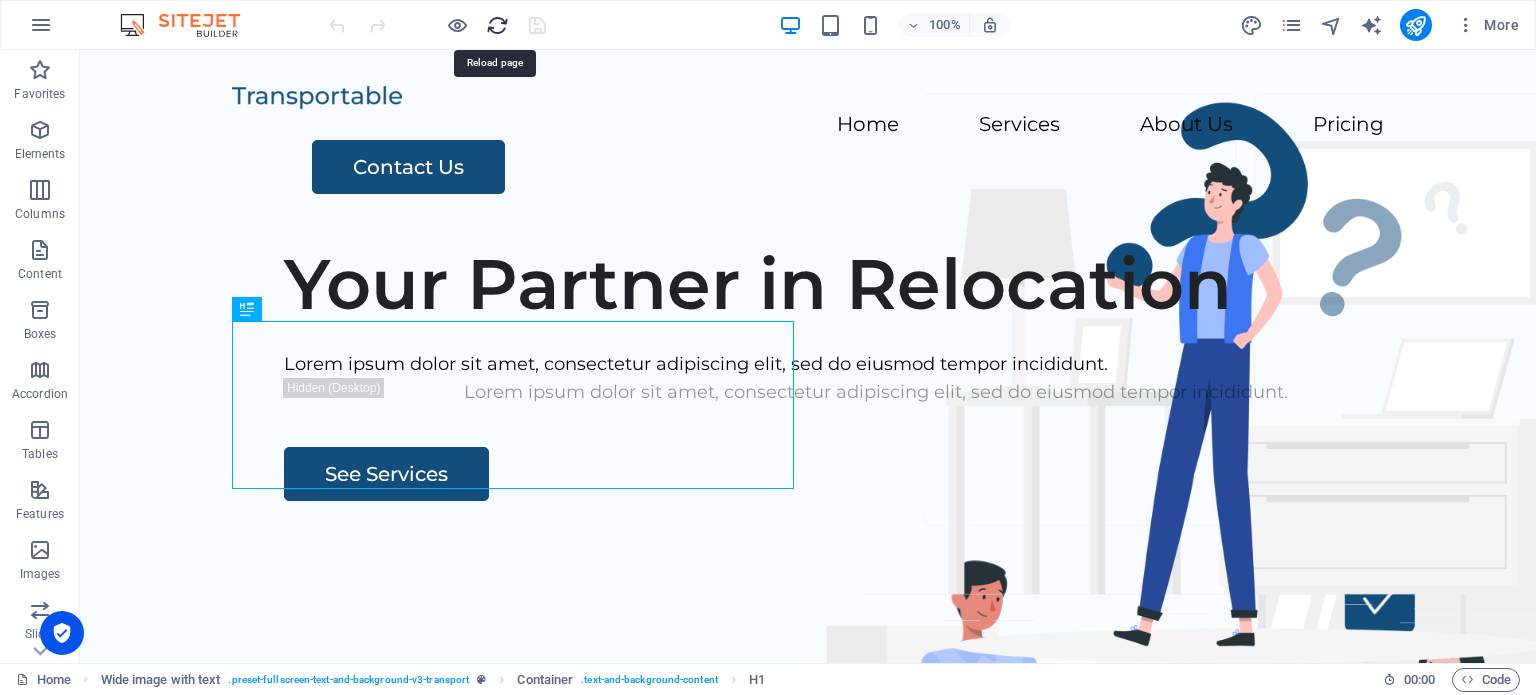 click at bounding box center (497, 25) 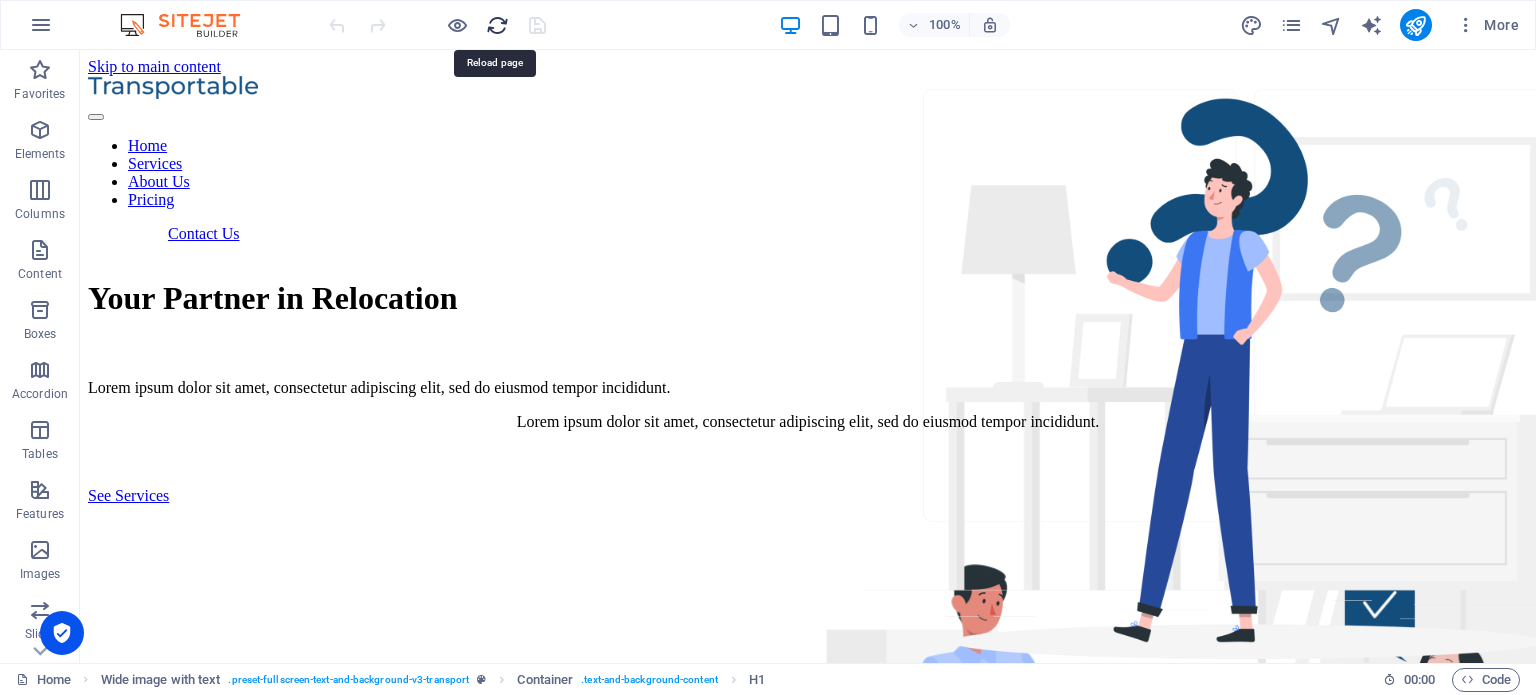 scroll, scrollTop: 0, scrollLeft: 0, axis: both 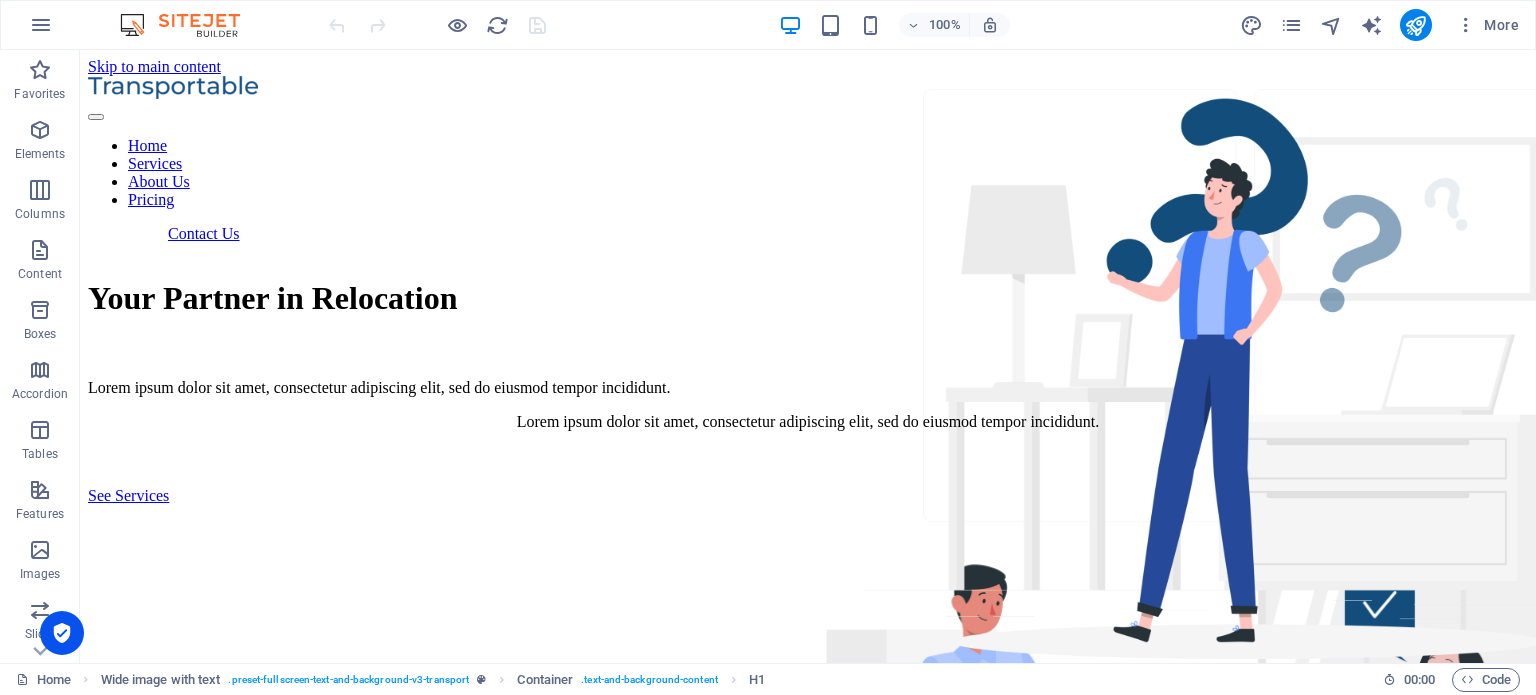 click at bounding box center [190, 25] 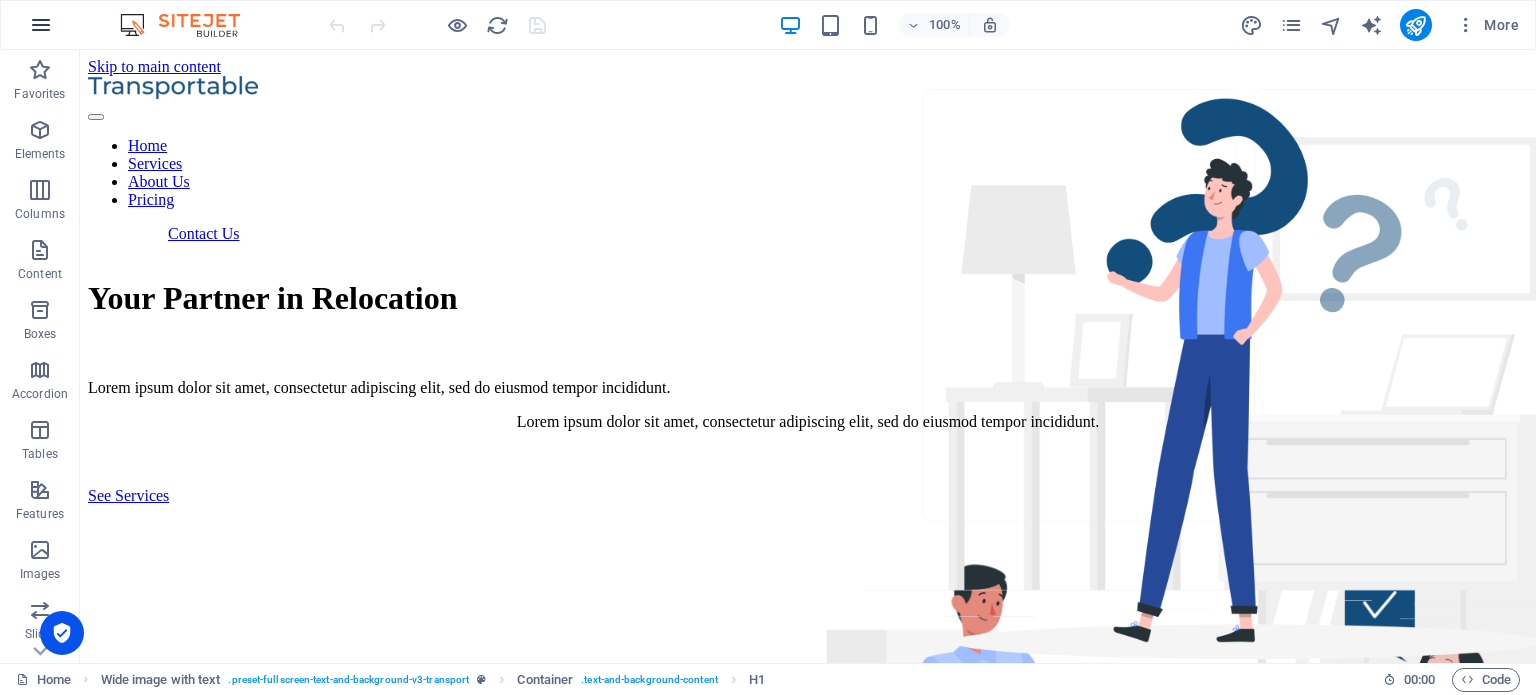 click at bounding box center [41, 25] 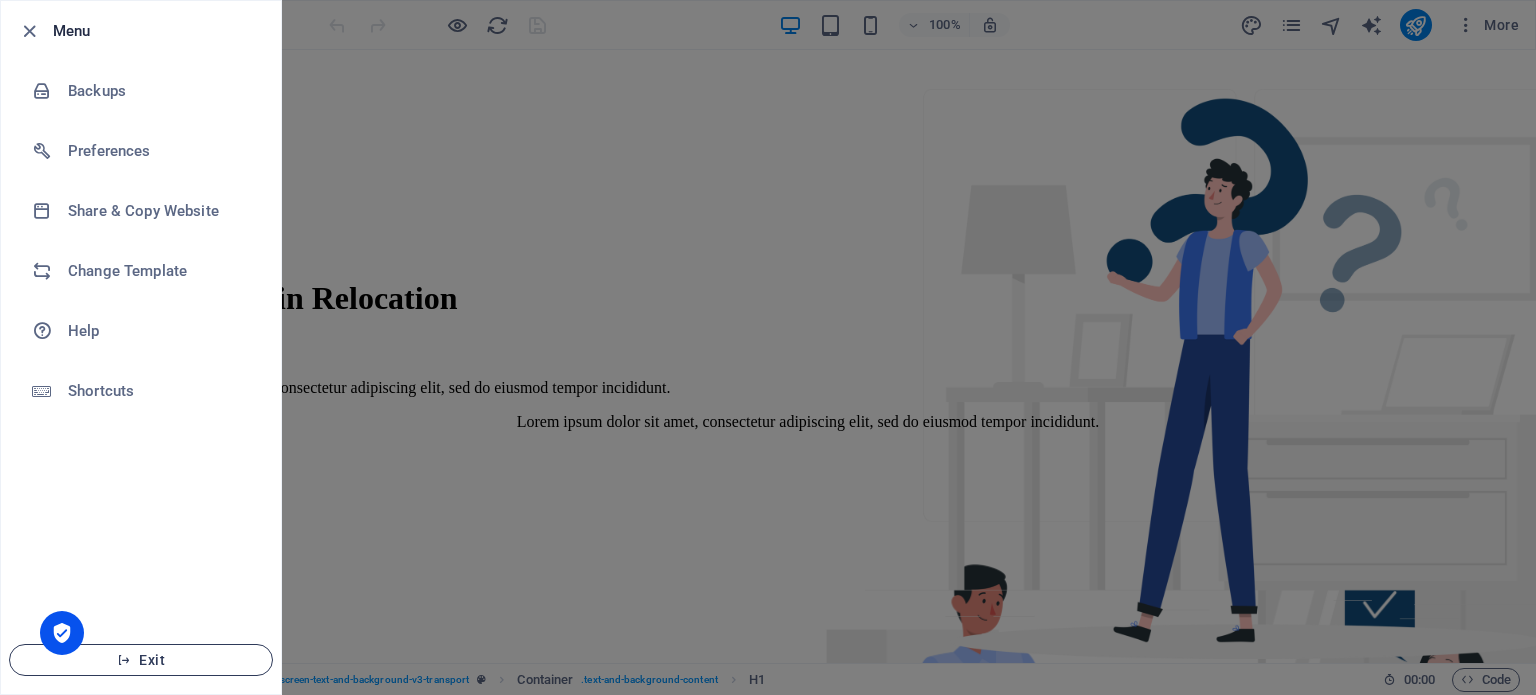 click on "Exit" at bounding box center [141, 660] 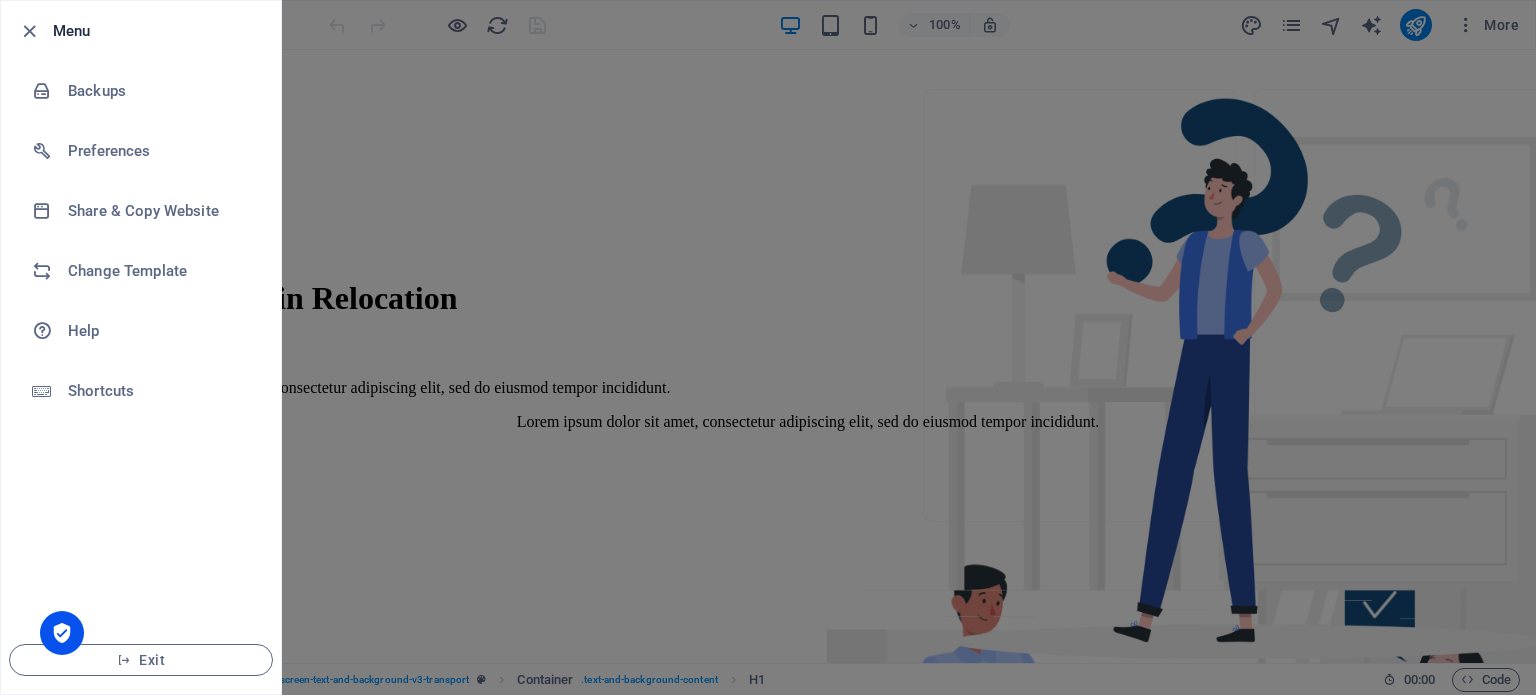 click at bounding box center (62, 633) 